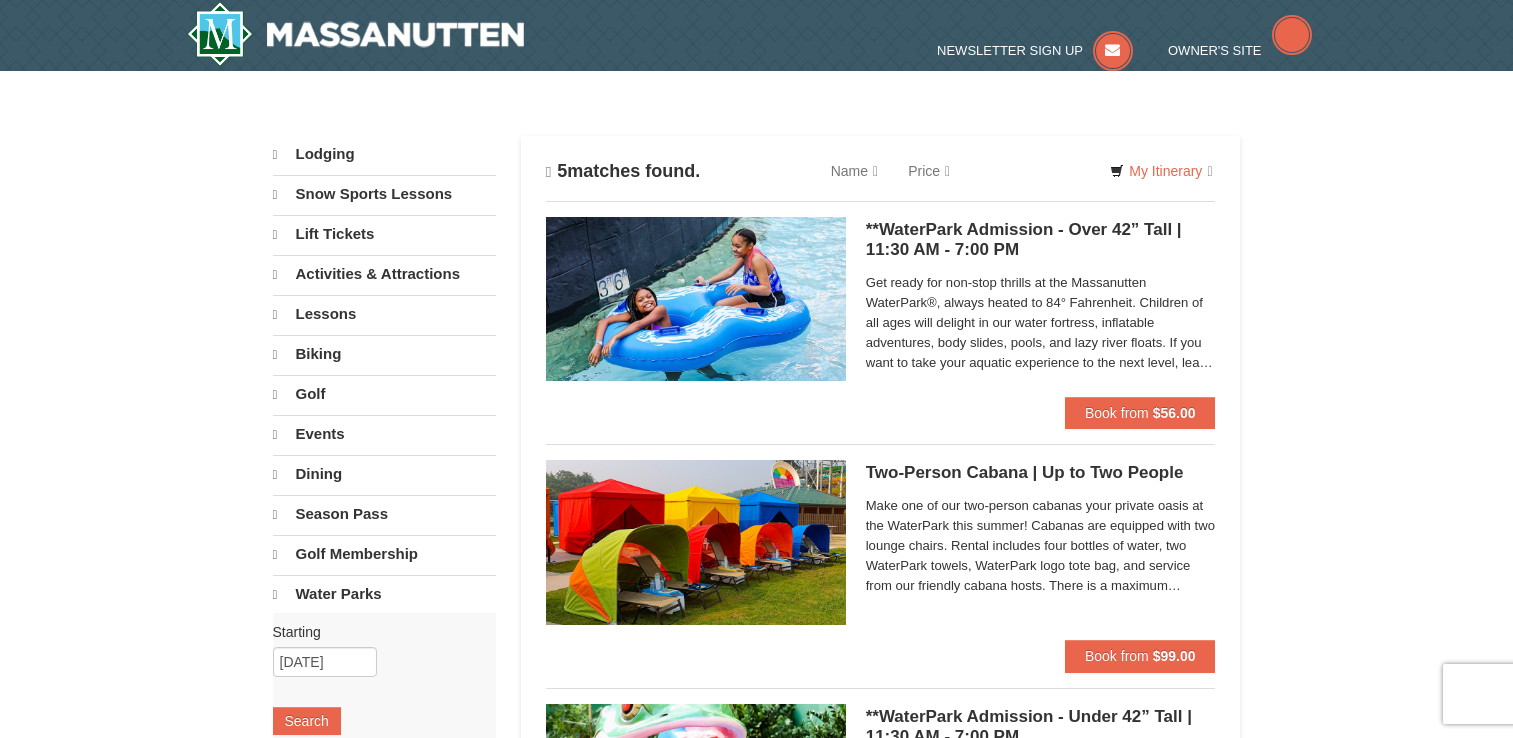 scroll, scrollTop: 0, scrollLeft: 0, axis: both 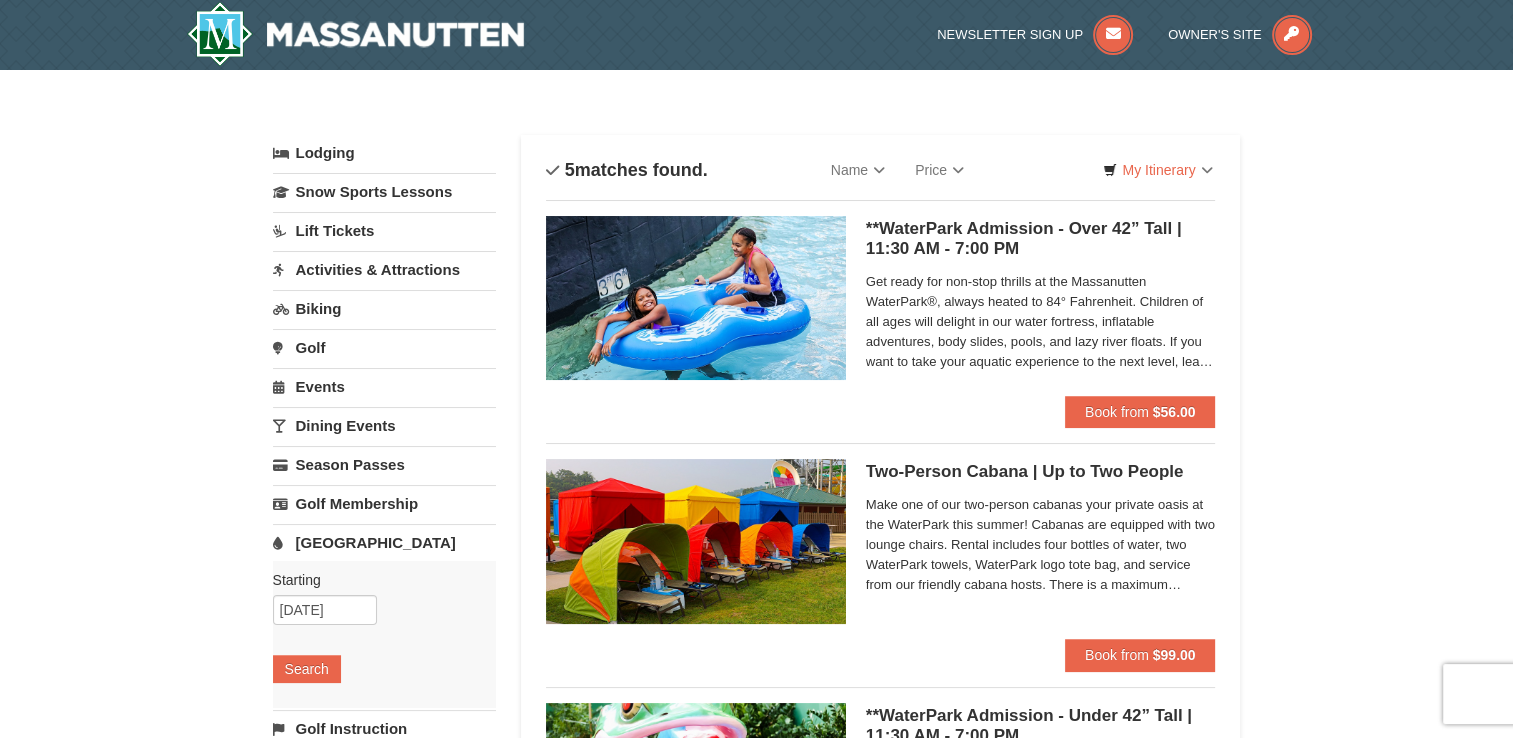 click on "Activities & Attractions" at bounding box center (384, 269) 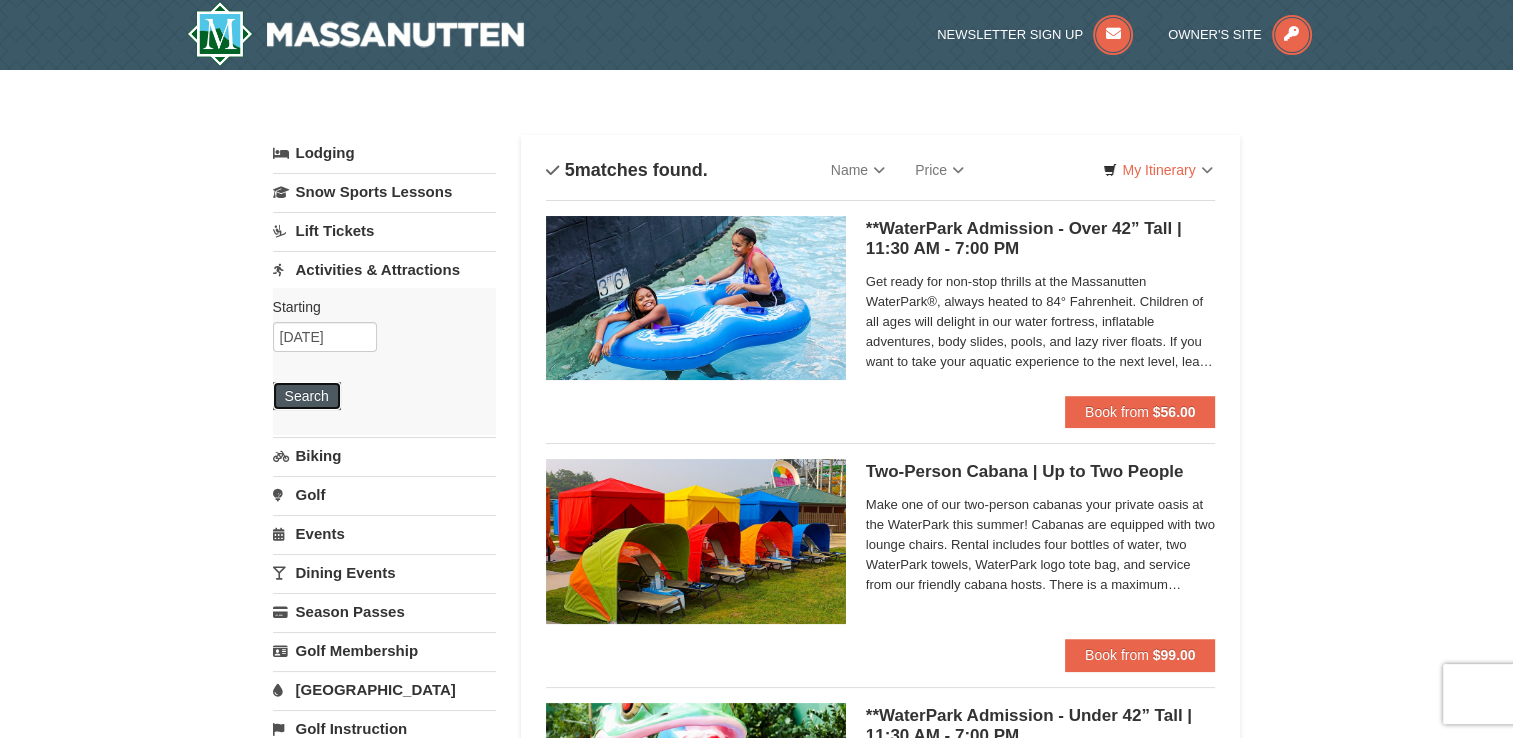 click on "Search" at bounding box center [307, 396] 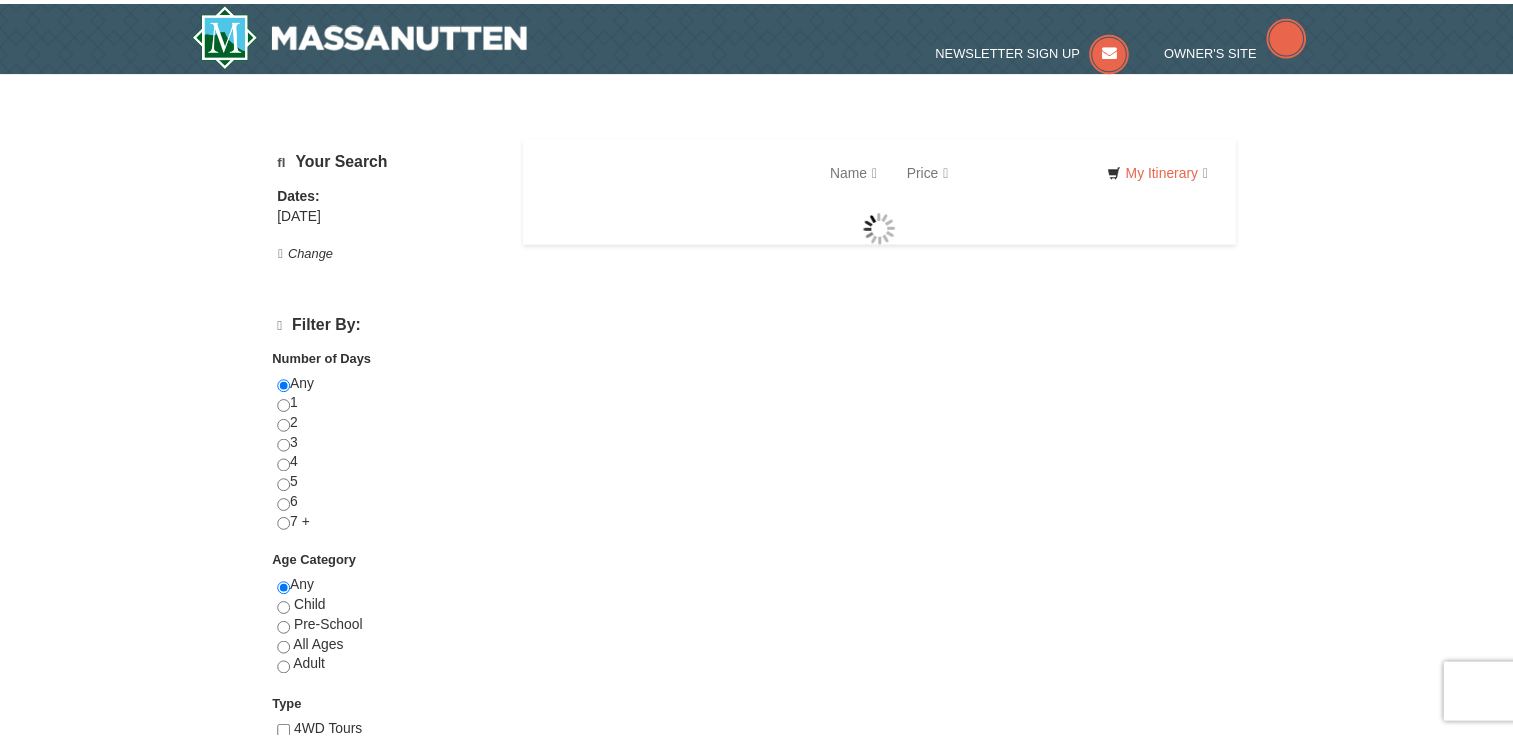 scroll, scrollTop: 0, scrollLeft: 0, axis: both 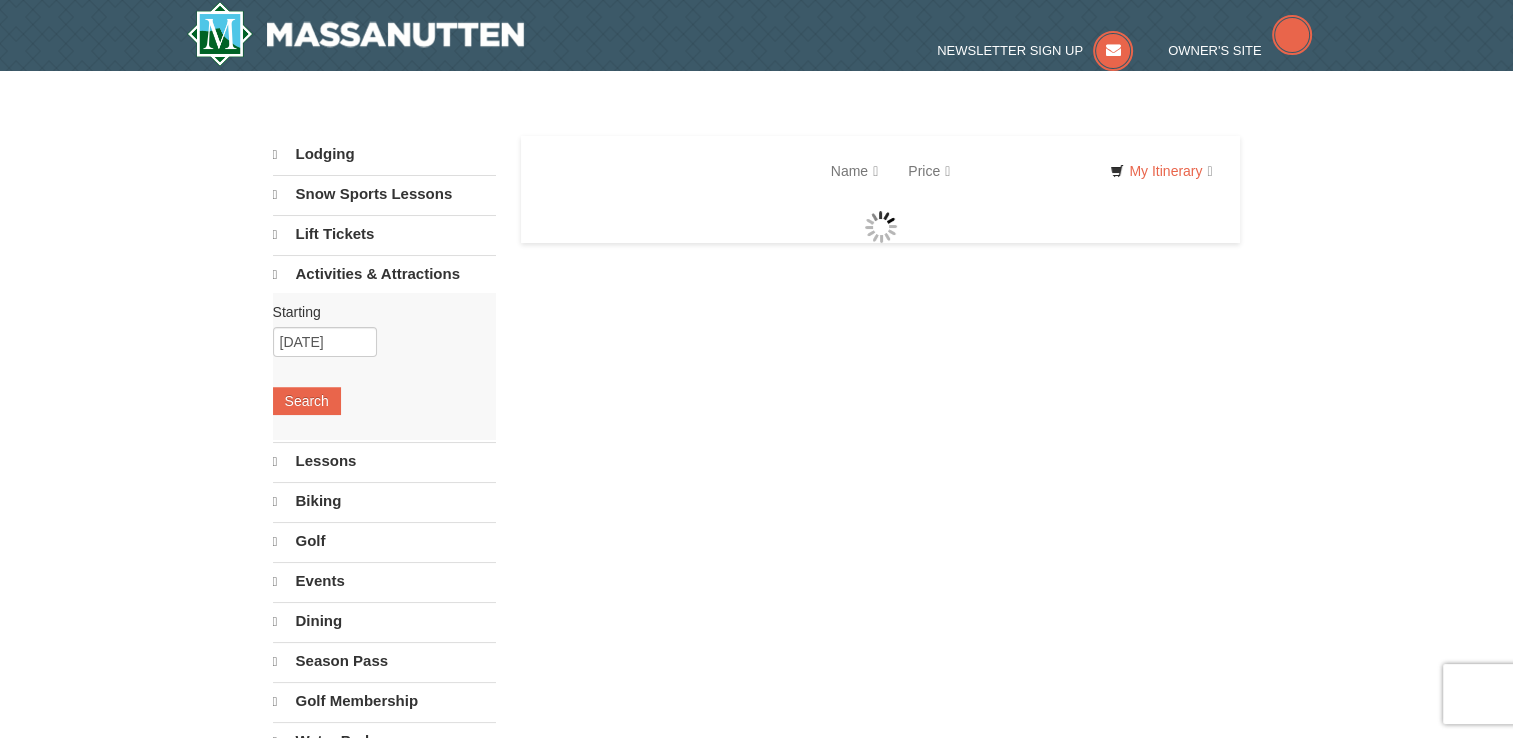 select on "7" 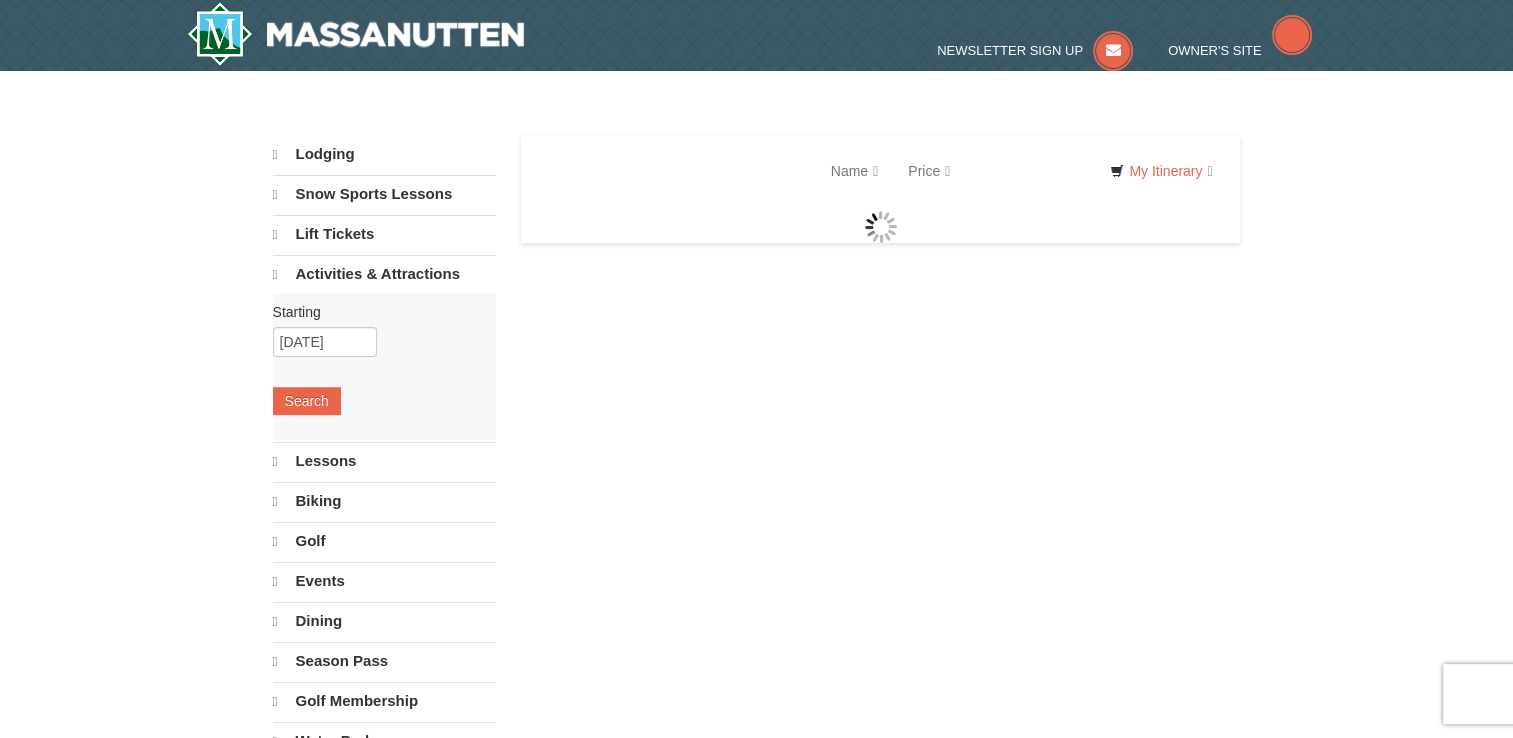 select on "7" 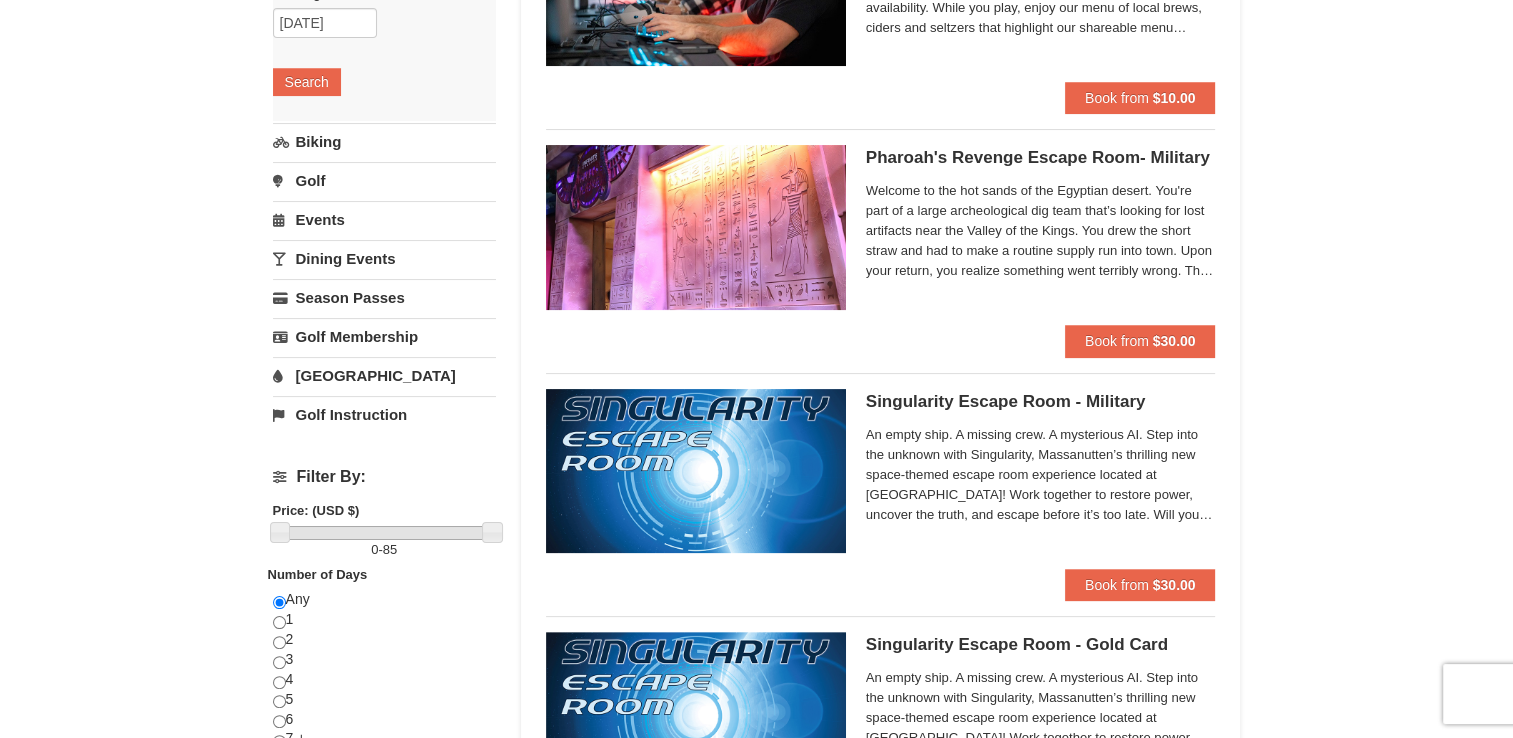 scroll, scrollTop: 312, scrollLeft: 0, axis: vertical 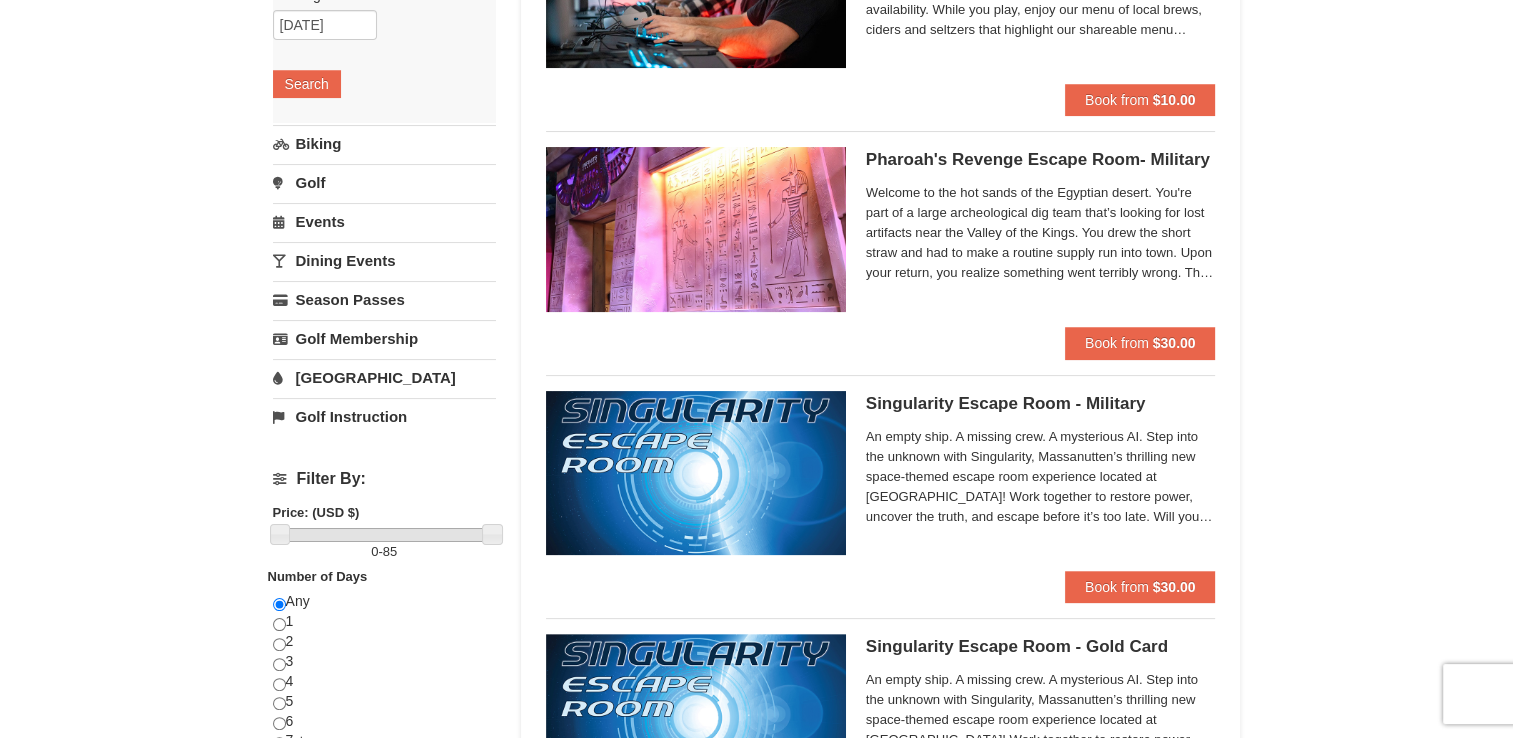 click on "Biking" at bounding box center [384, 143] 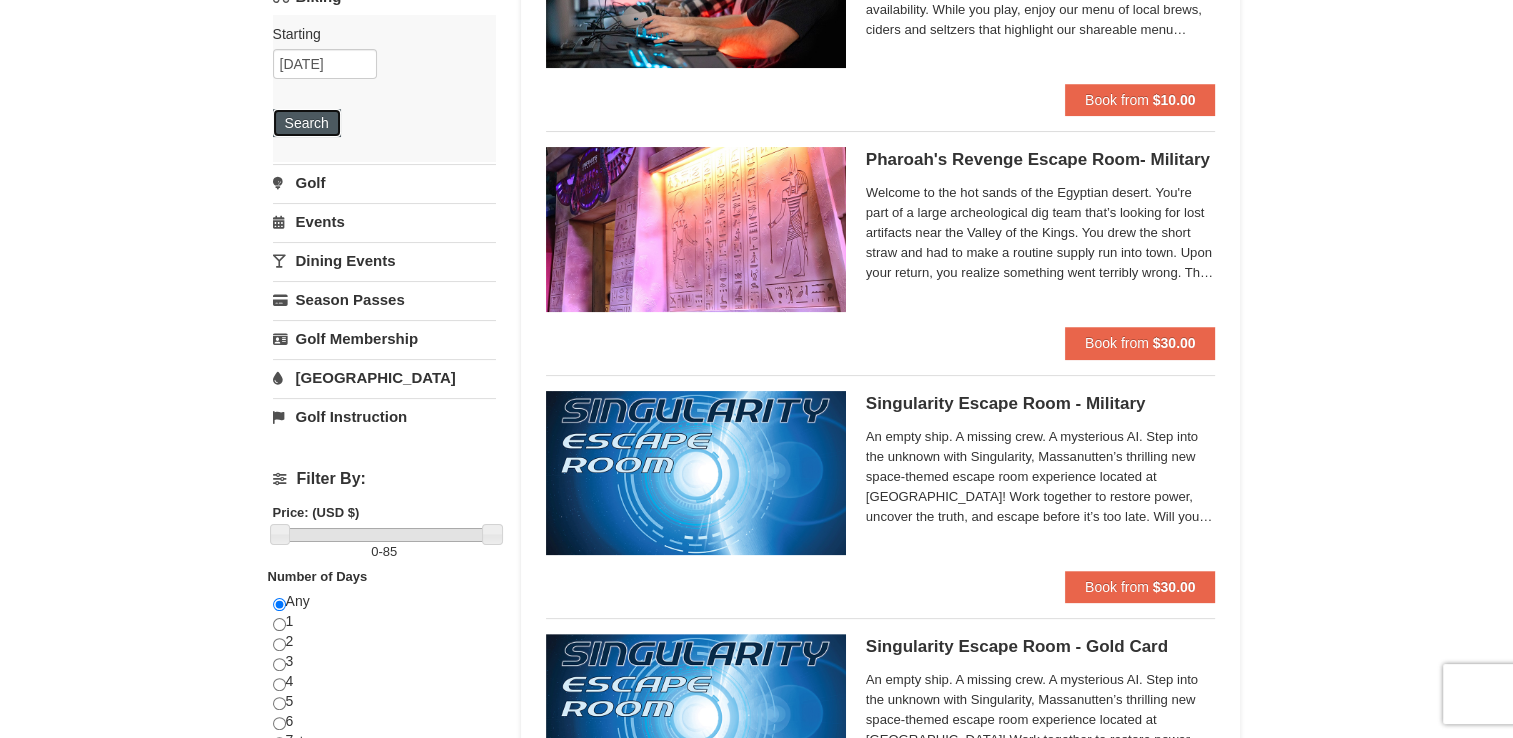 click on "Search" at bounding box center [307, 123] 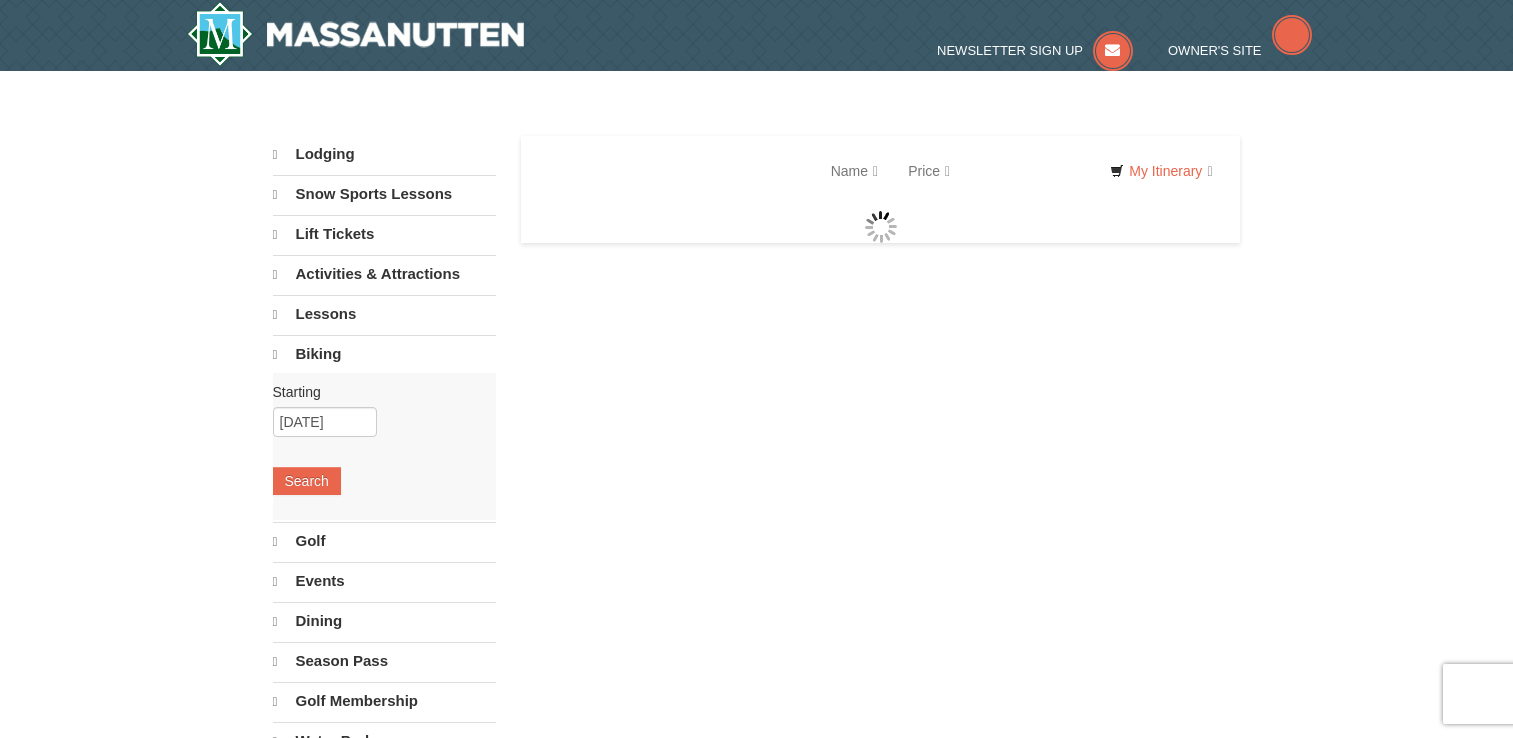 scroll, scrollTop: 0, scrollLeft: 0, axis: both 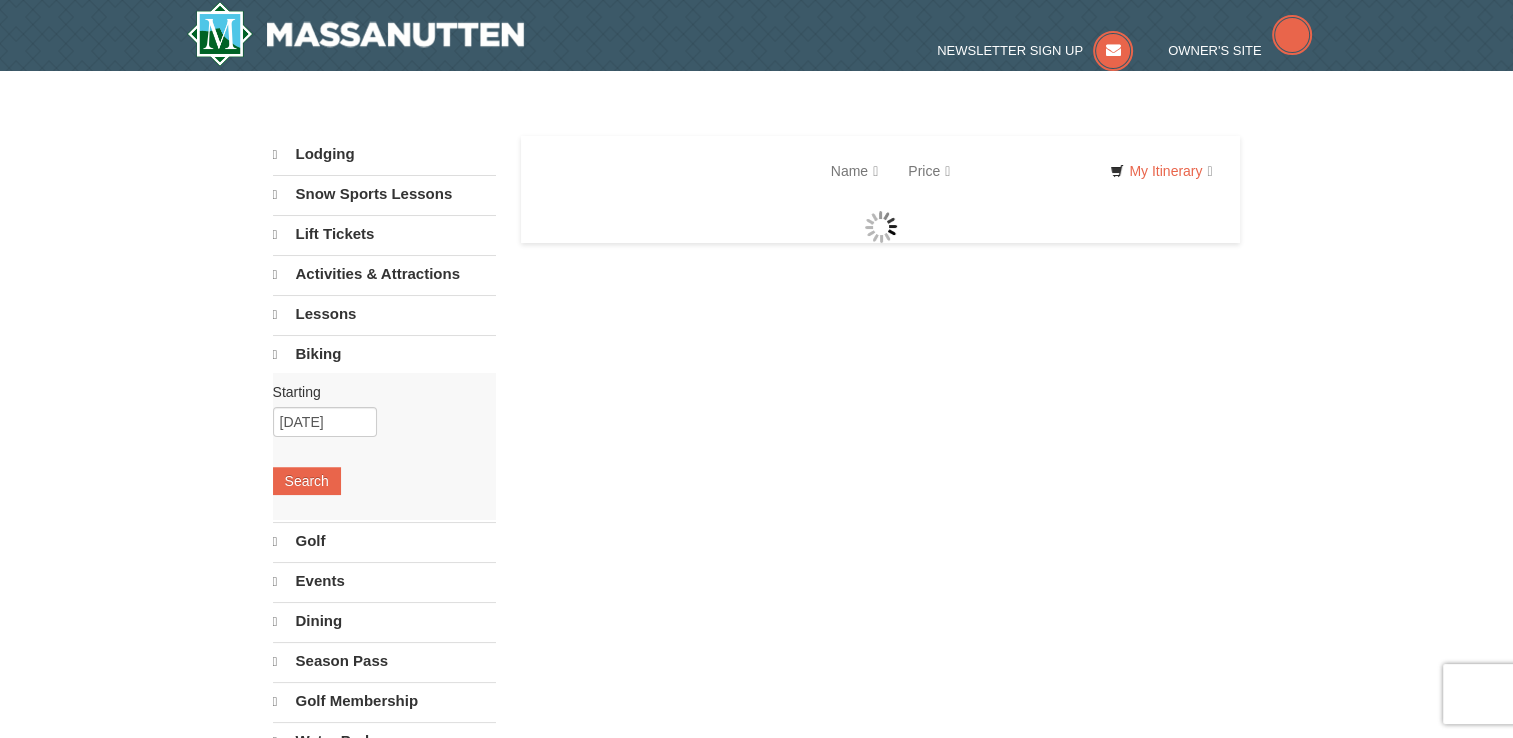 select on "7" 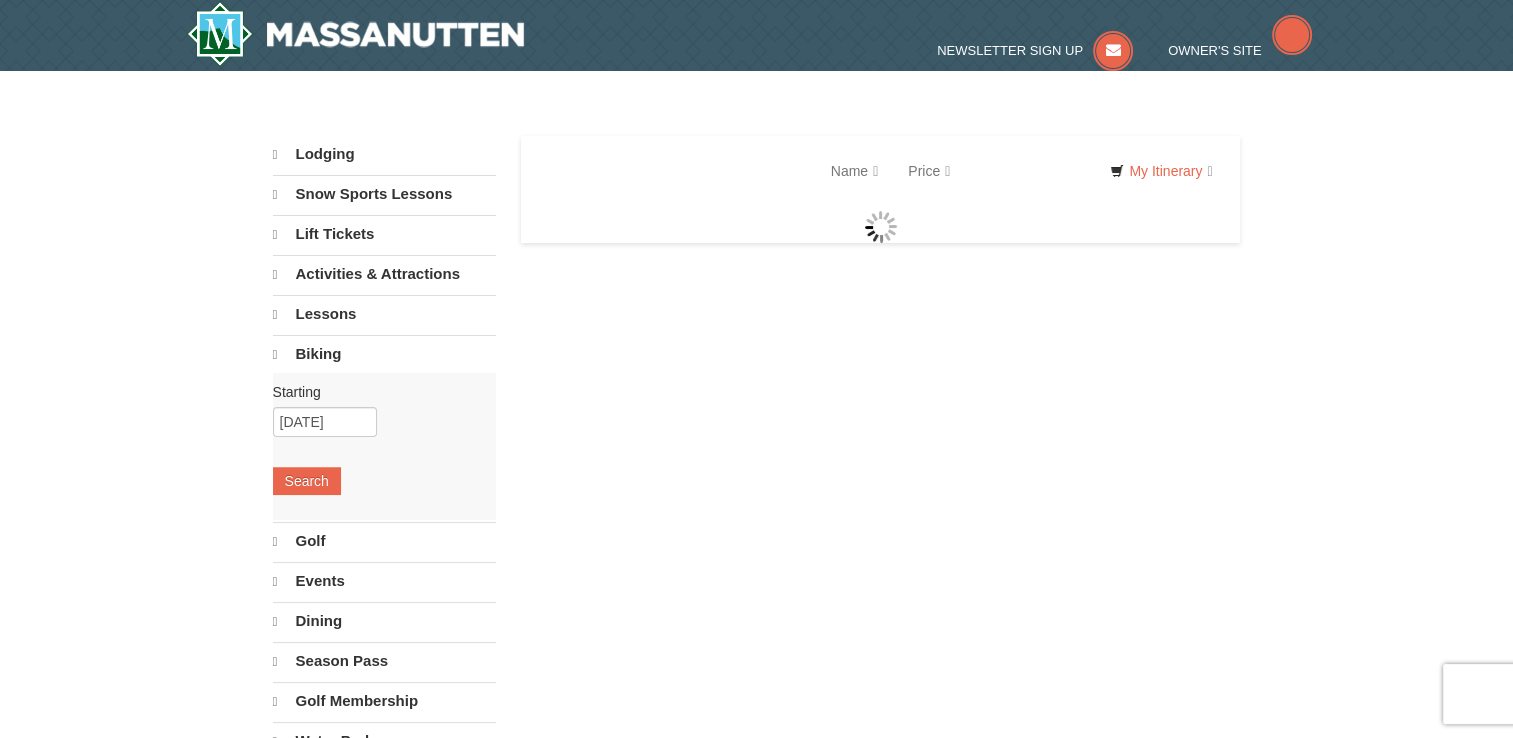 select on "7" 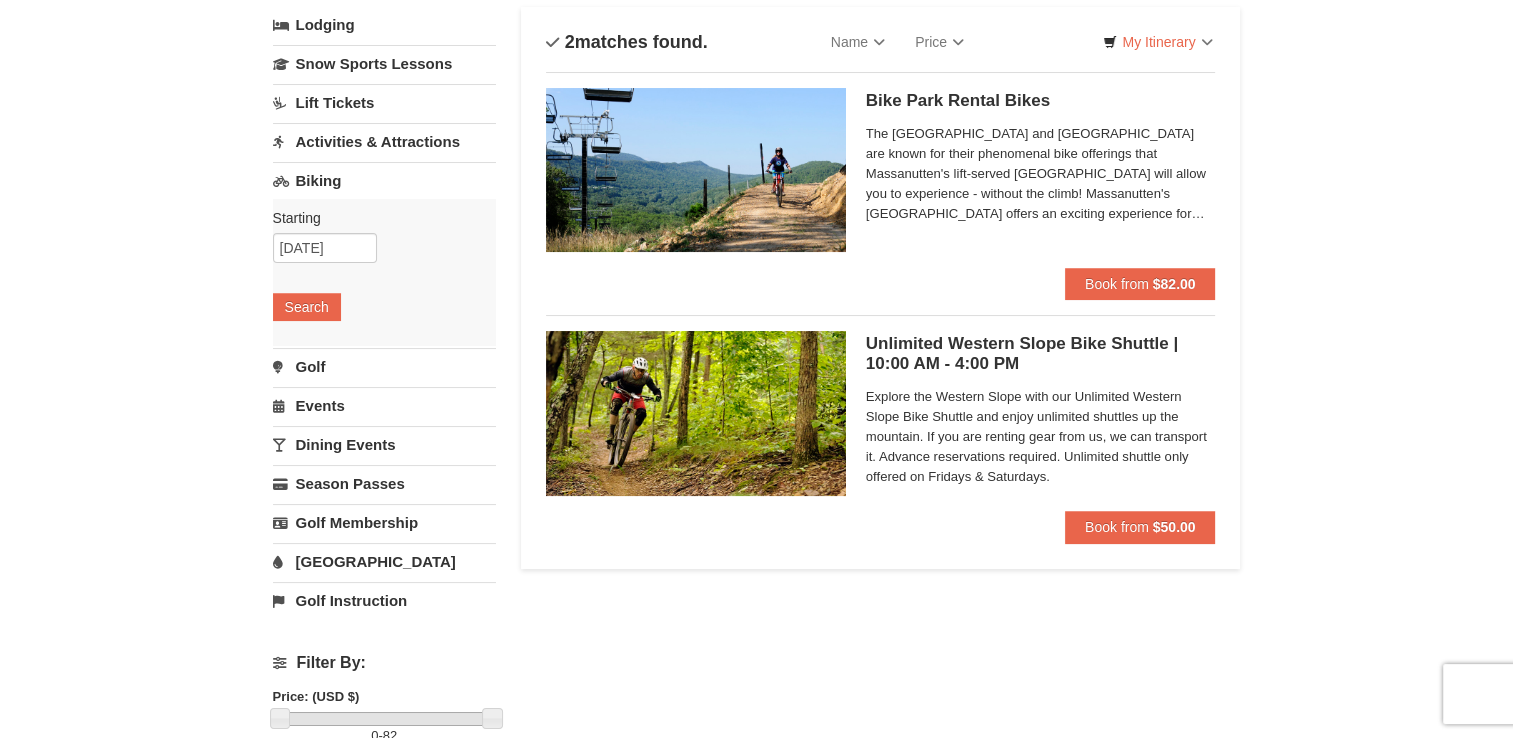 scroll, scrollTop: 0, scrollLeft: 0, axis: both 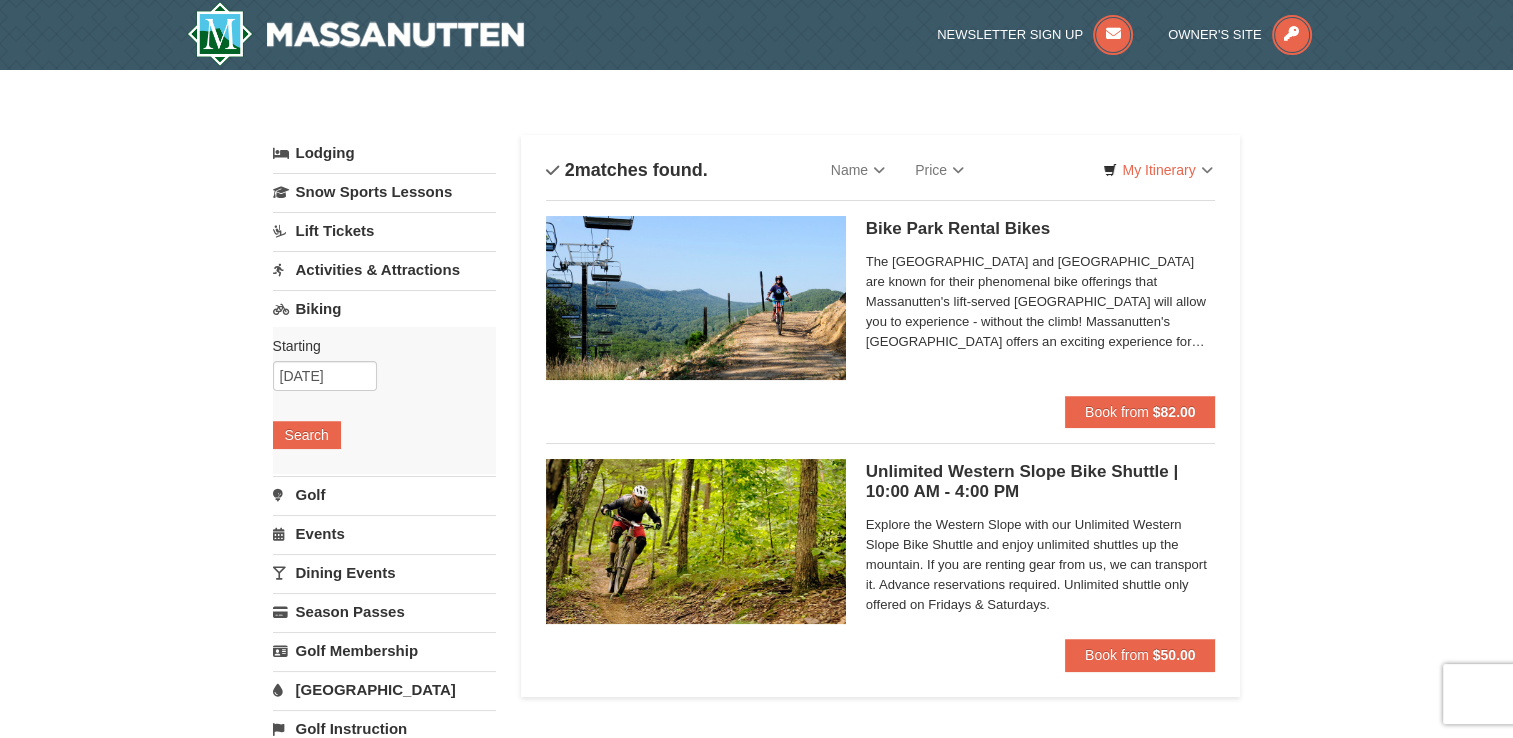 click on "Lift Tickets" at bounding box center [384, 230] 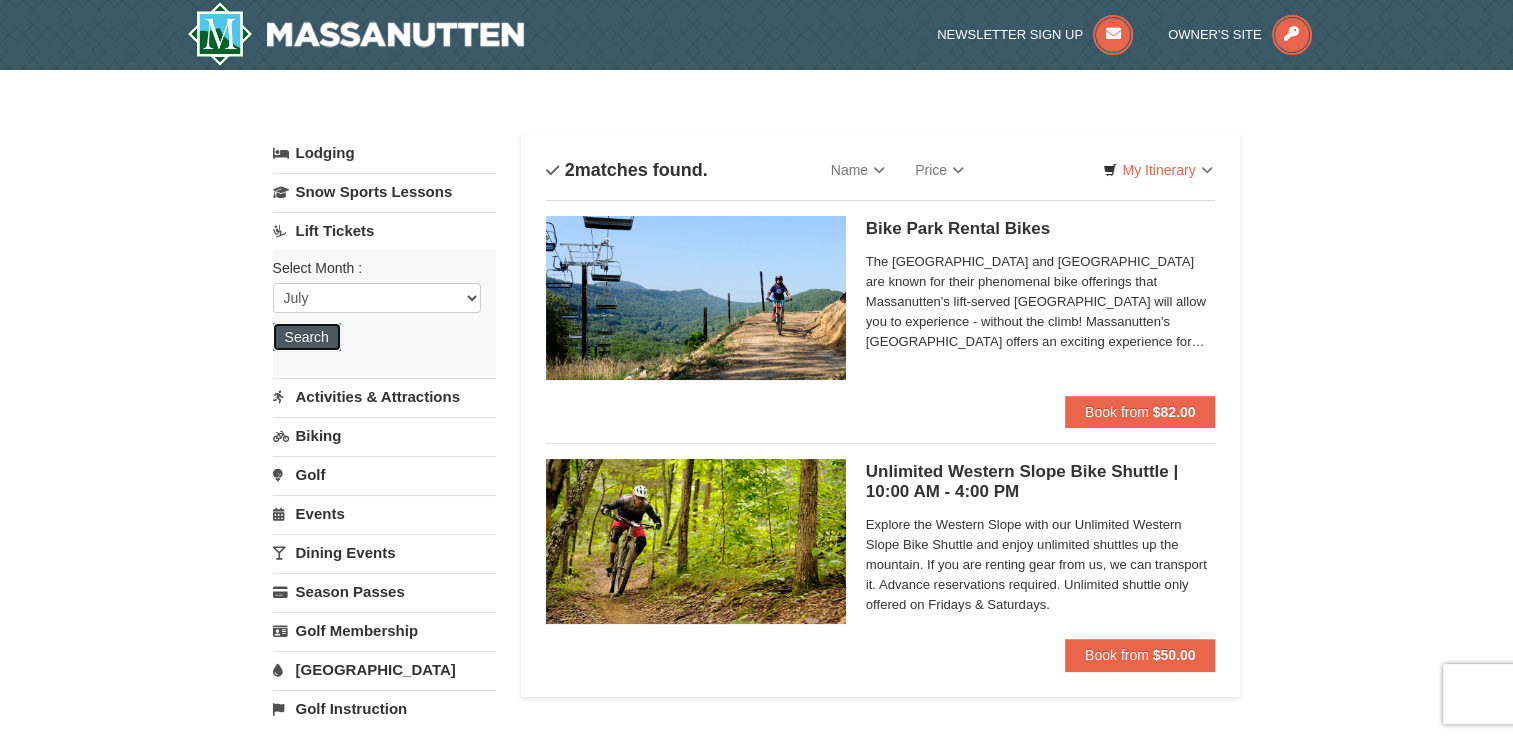 click on "Search" at bounding box center (307, 337) 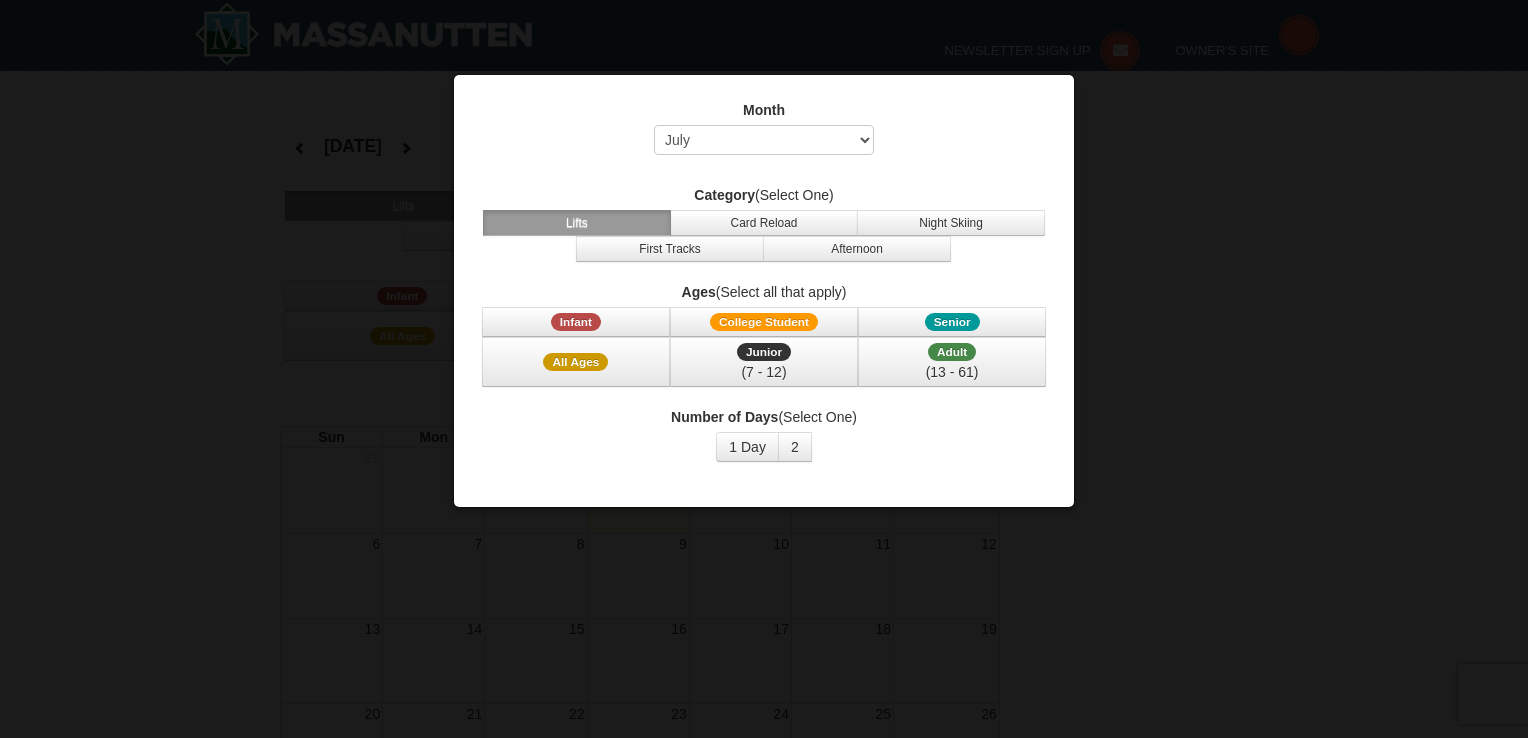 select on "7" 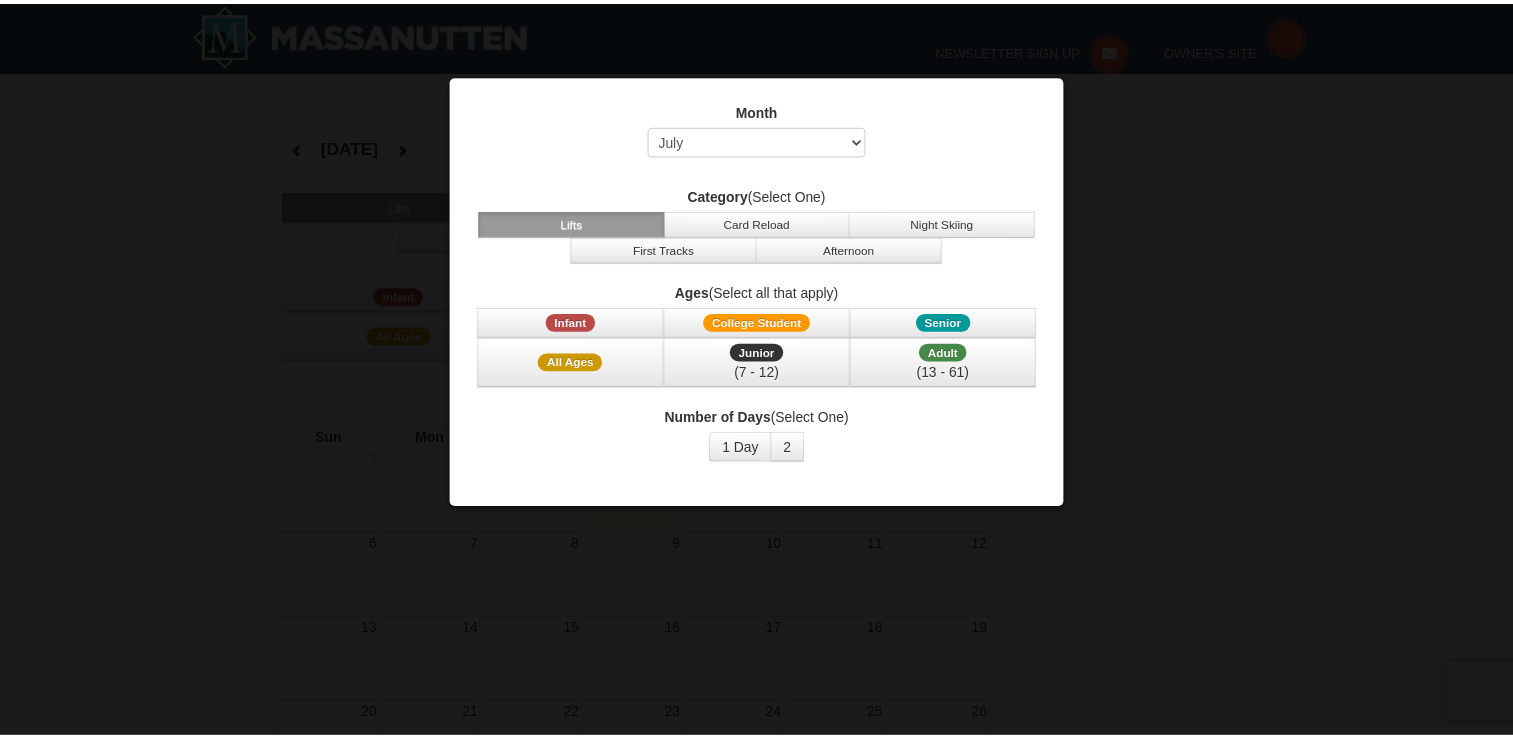 scroll, scrollTop: 0, scrollLeft: 0, axis: both 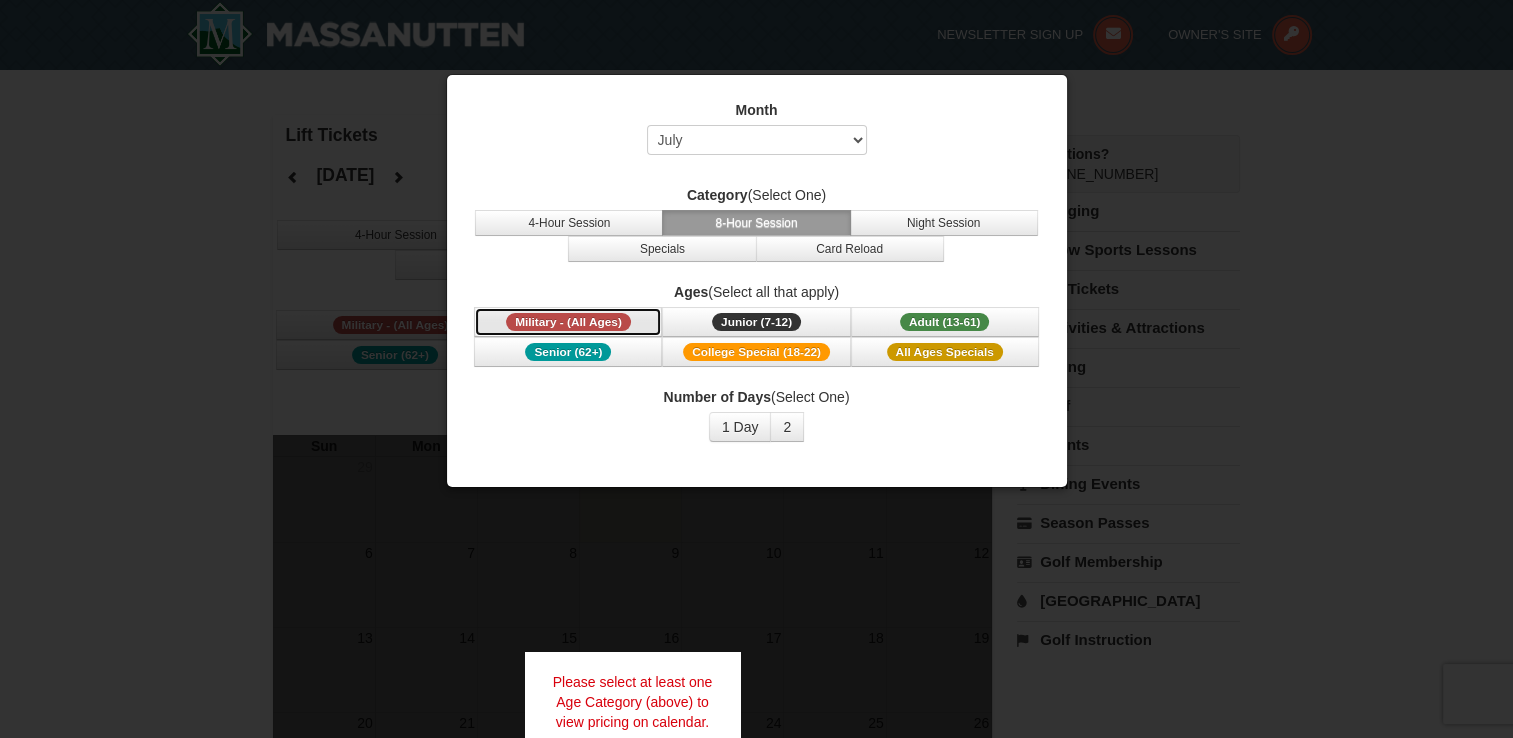 click on "Military - (All Ages)" at bounding box center [568, 322] 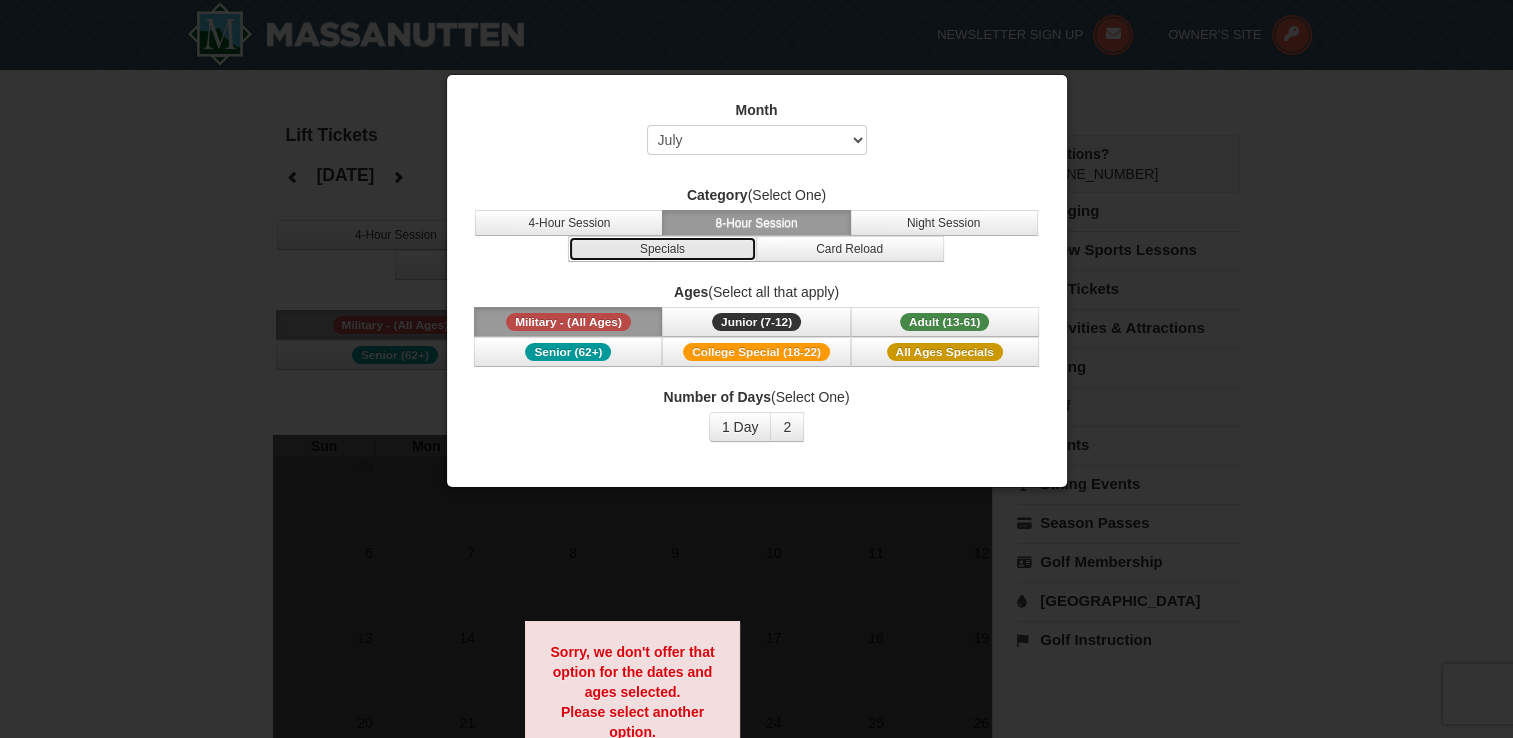 click on "Specials" at bounding box center [662, 249] 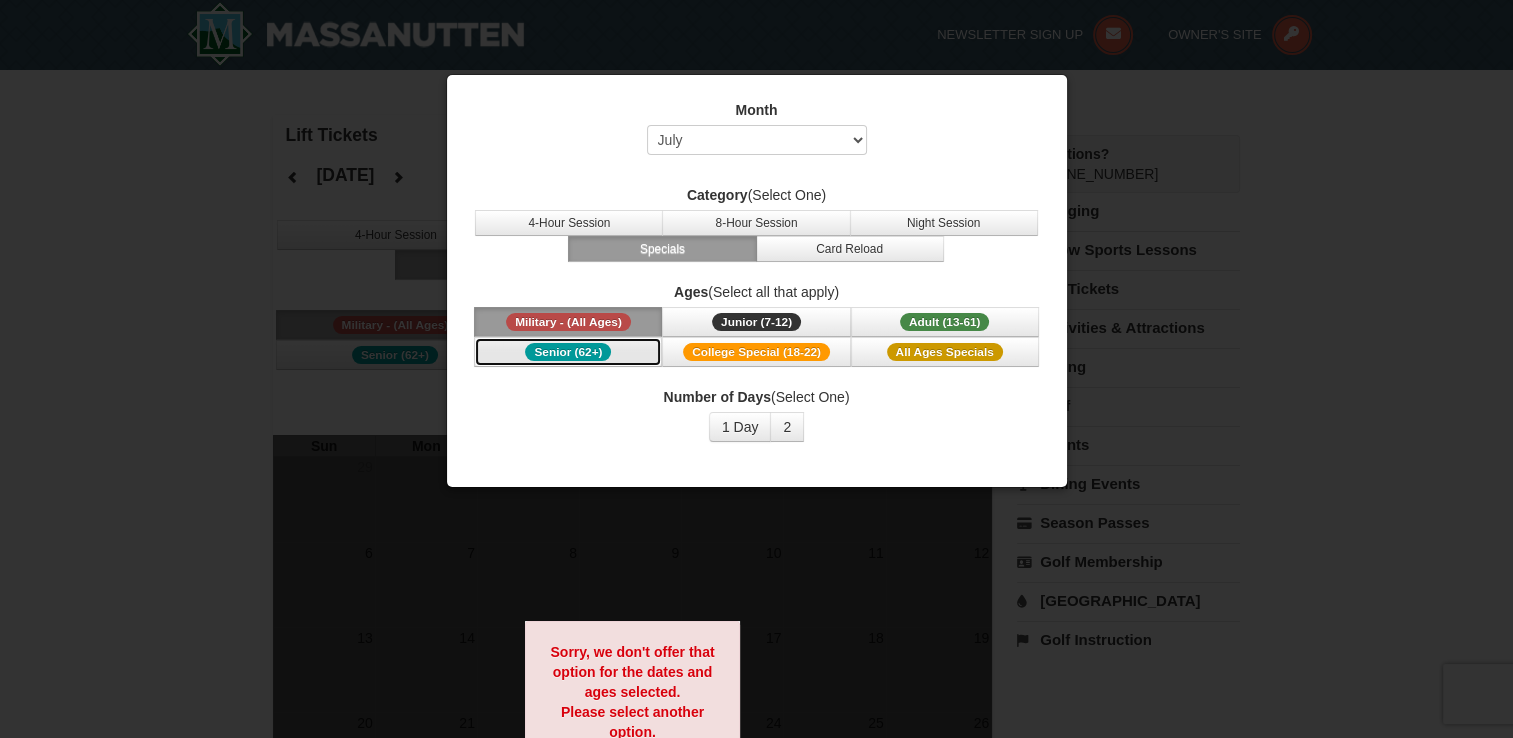 click on "Senior (62+)" at bounding box center (568, 352) 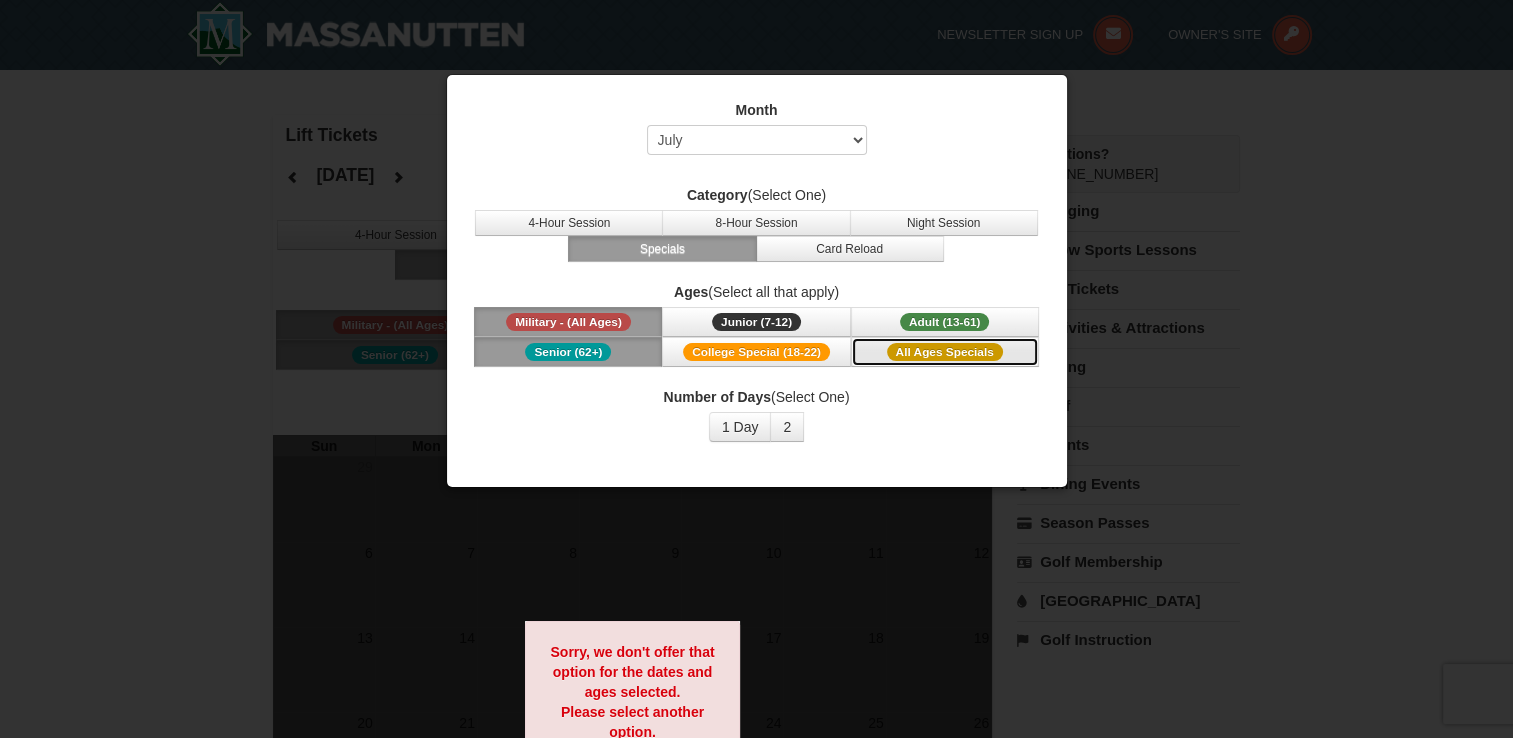 click on "All Ages Specials" at bounding box center [945, 352] 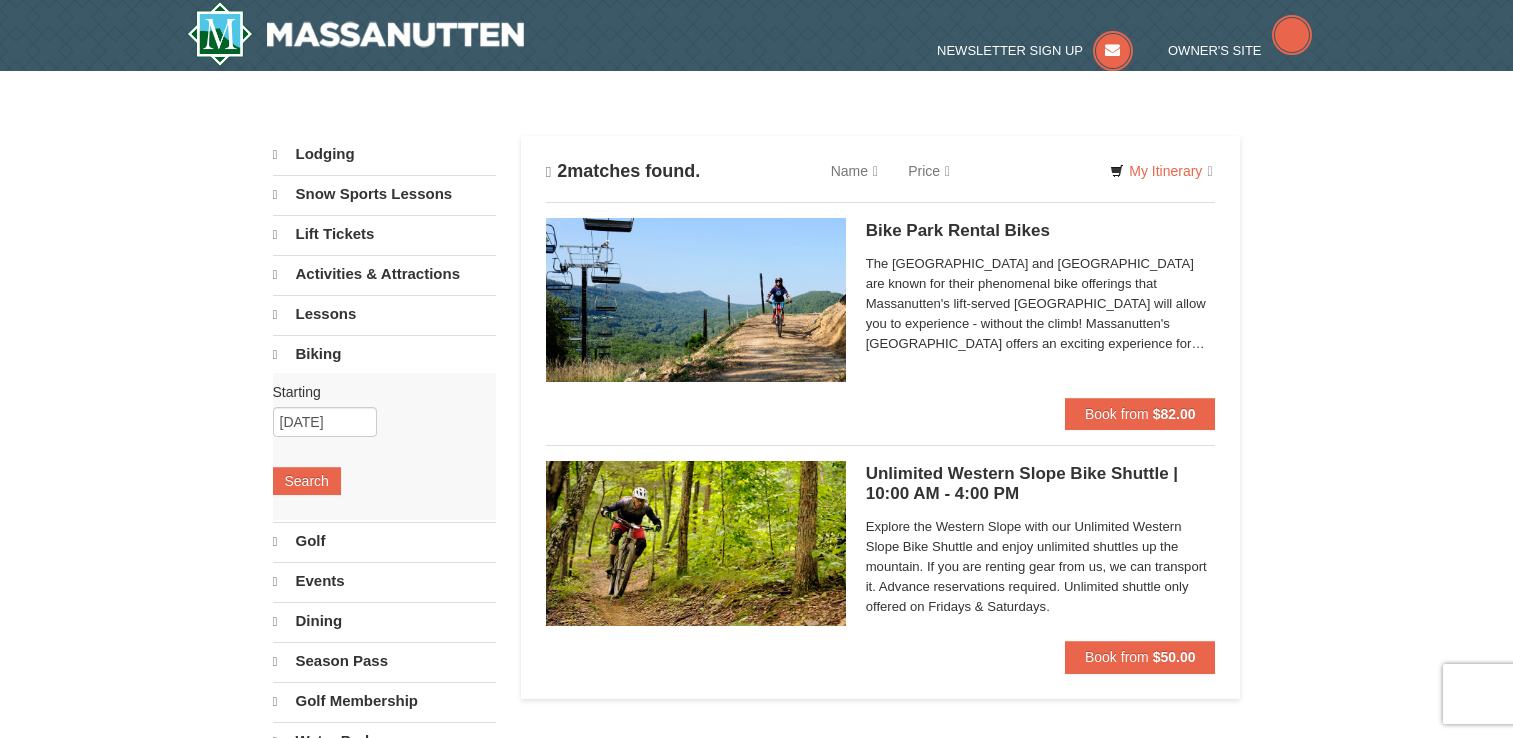 scroll, scrollTop: 0, scrollLeft: 0, axis: both 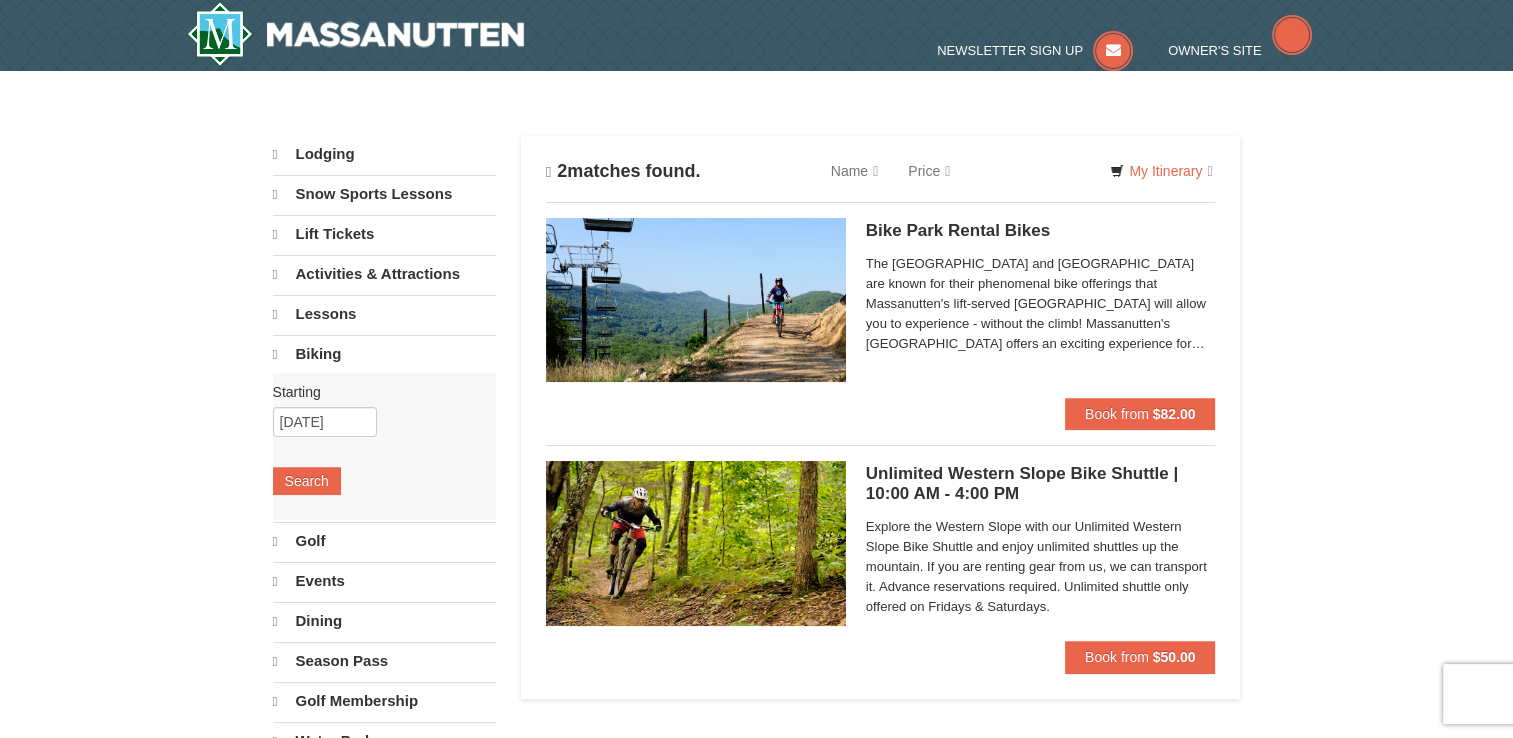 select on "7" 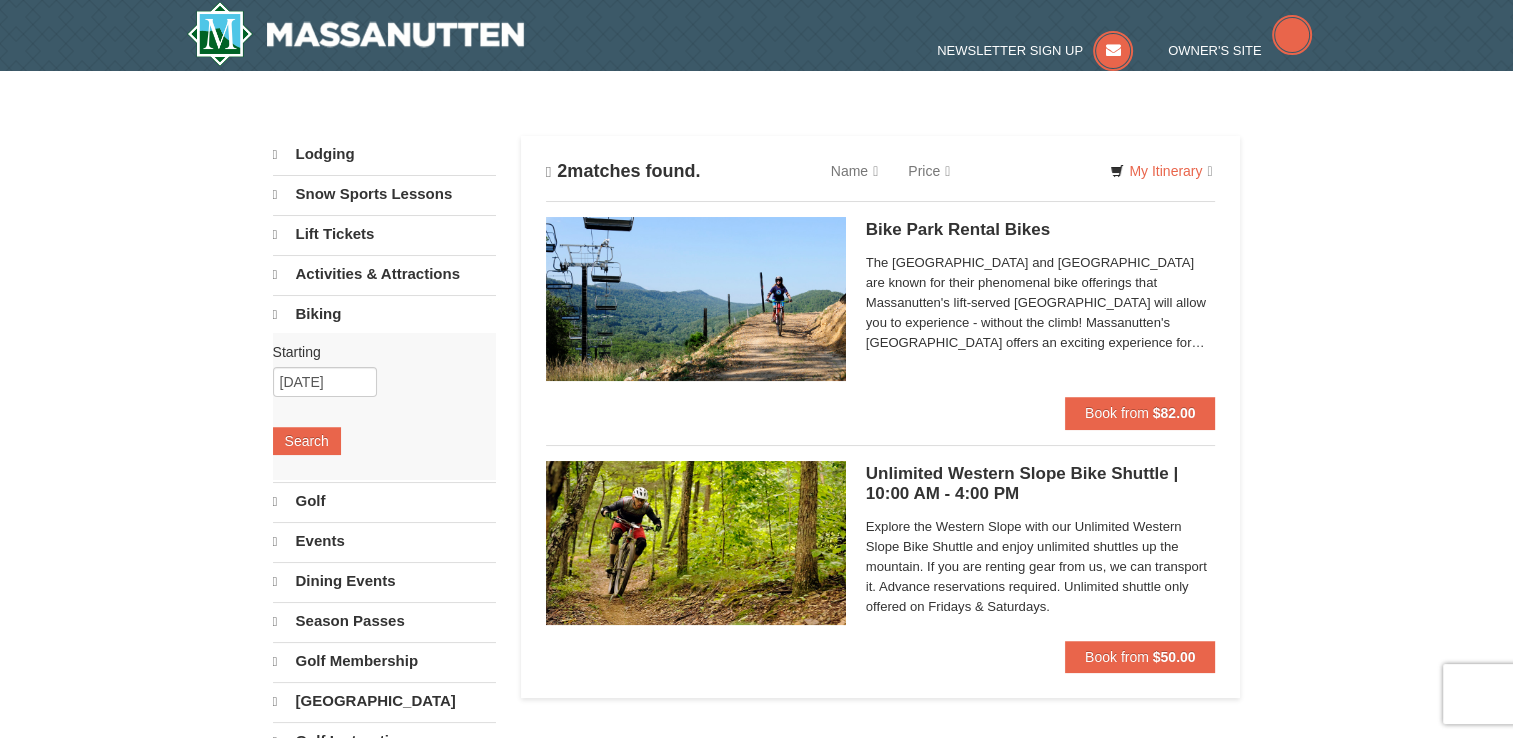 scroll, scrollTop: 0, scrollLeft: 0, axis: both 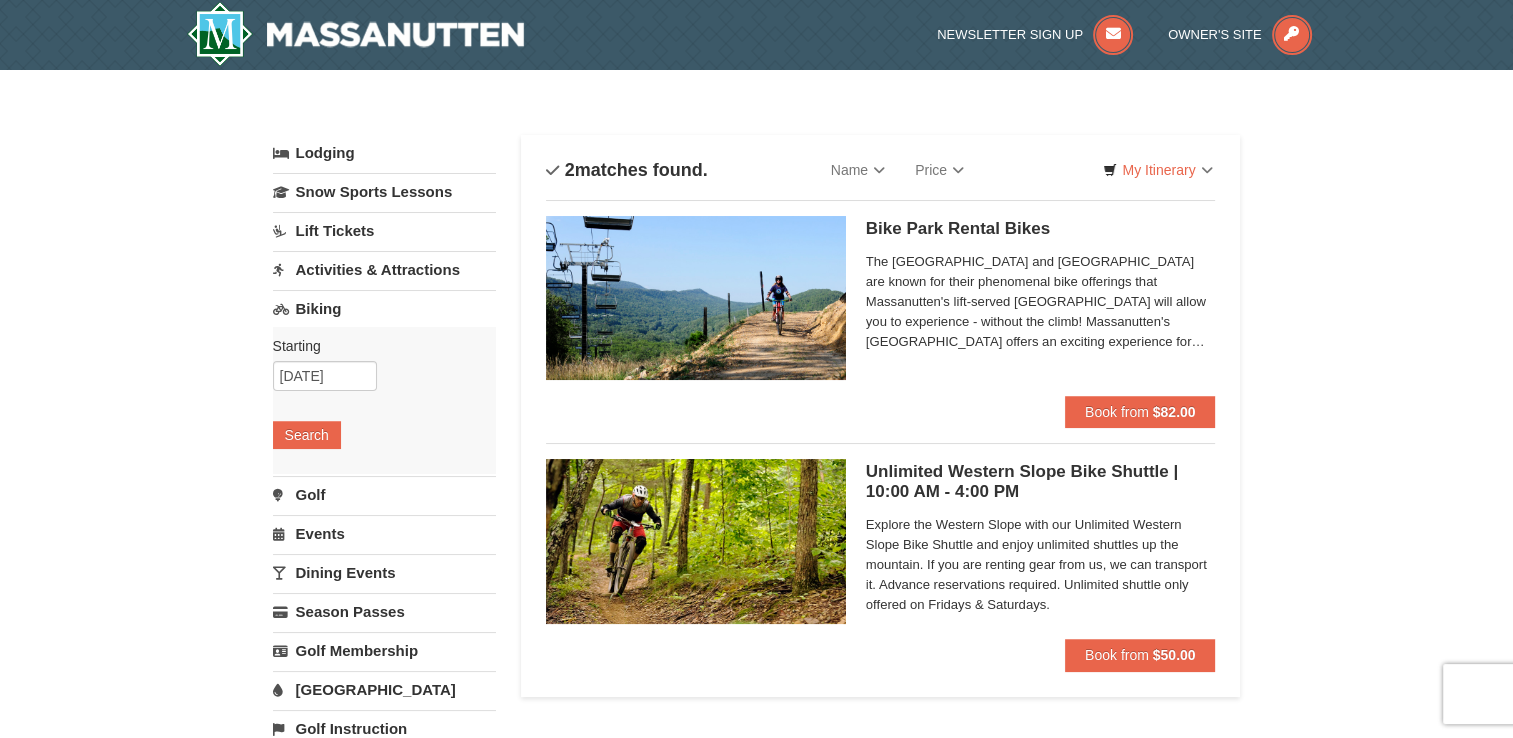 click on "Events" at bounding box center (384, 533) 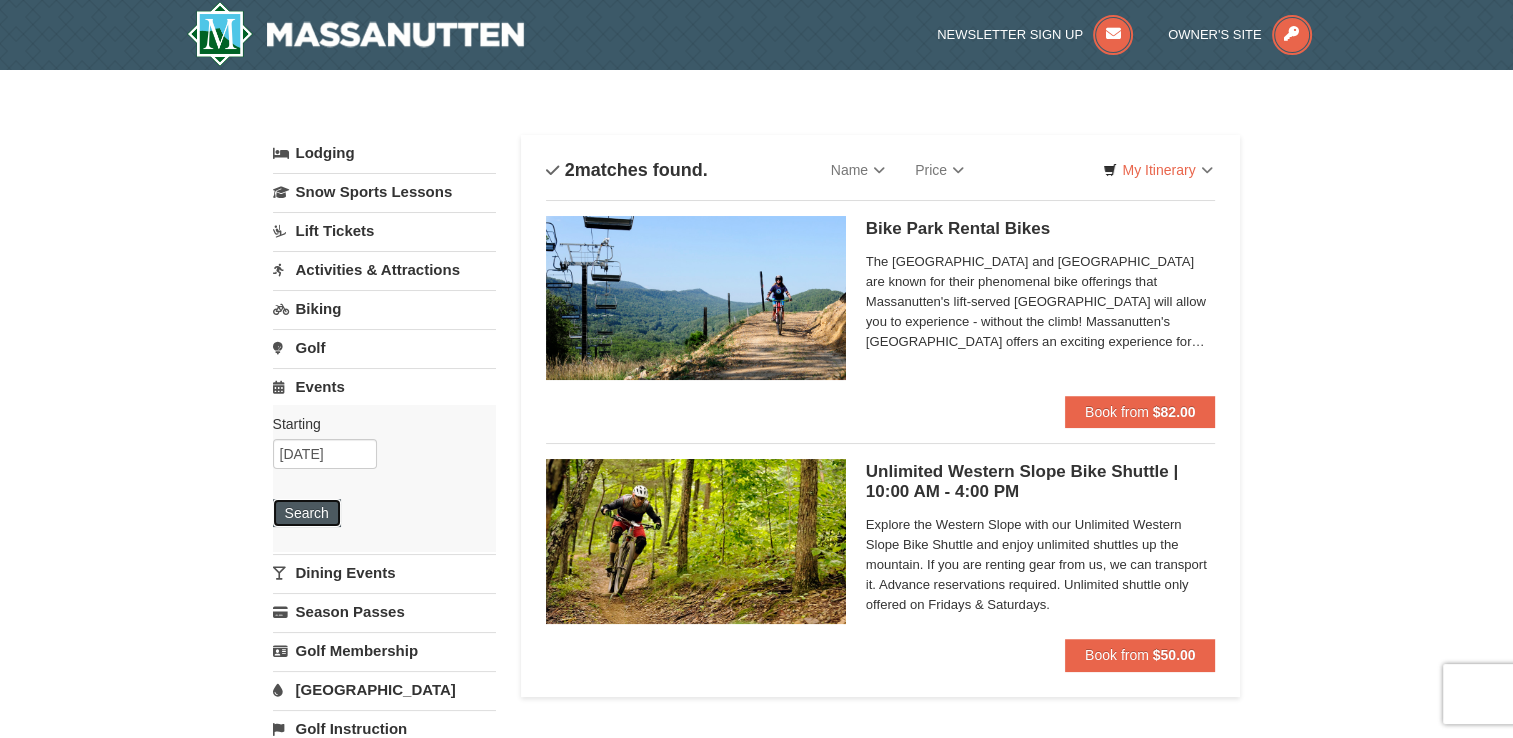 click on "Search" at bounding box center [307, 513] 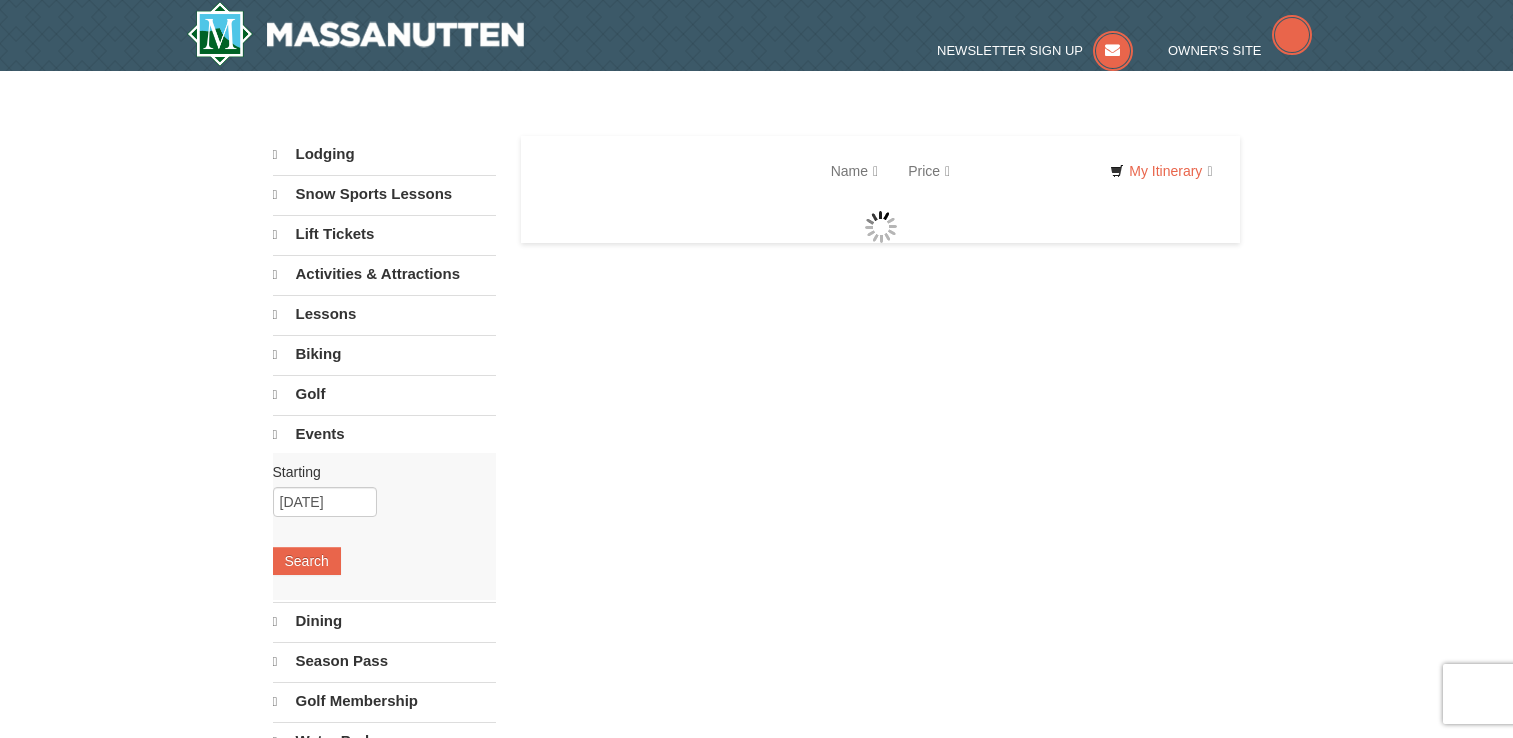 scroll, scrollTop: 0, scrollLeft: 0, axis: both 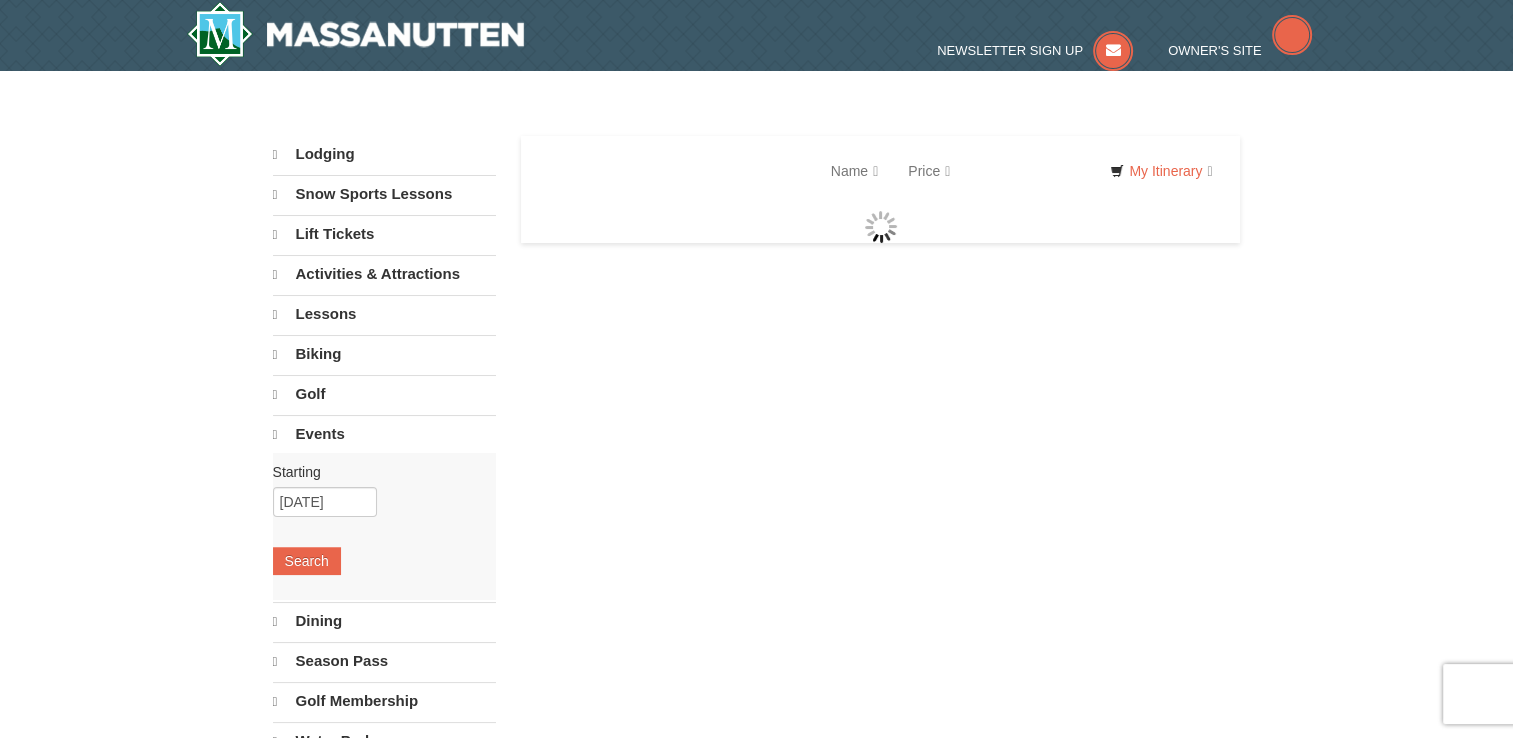 select on "7" 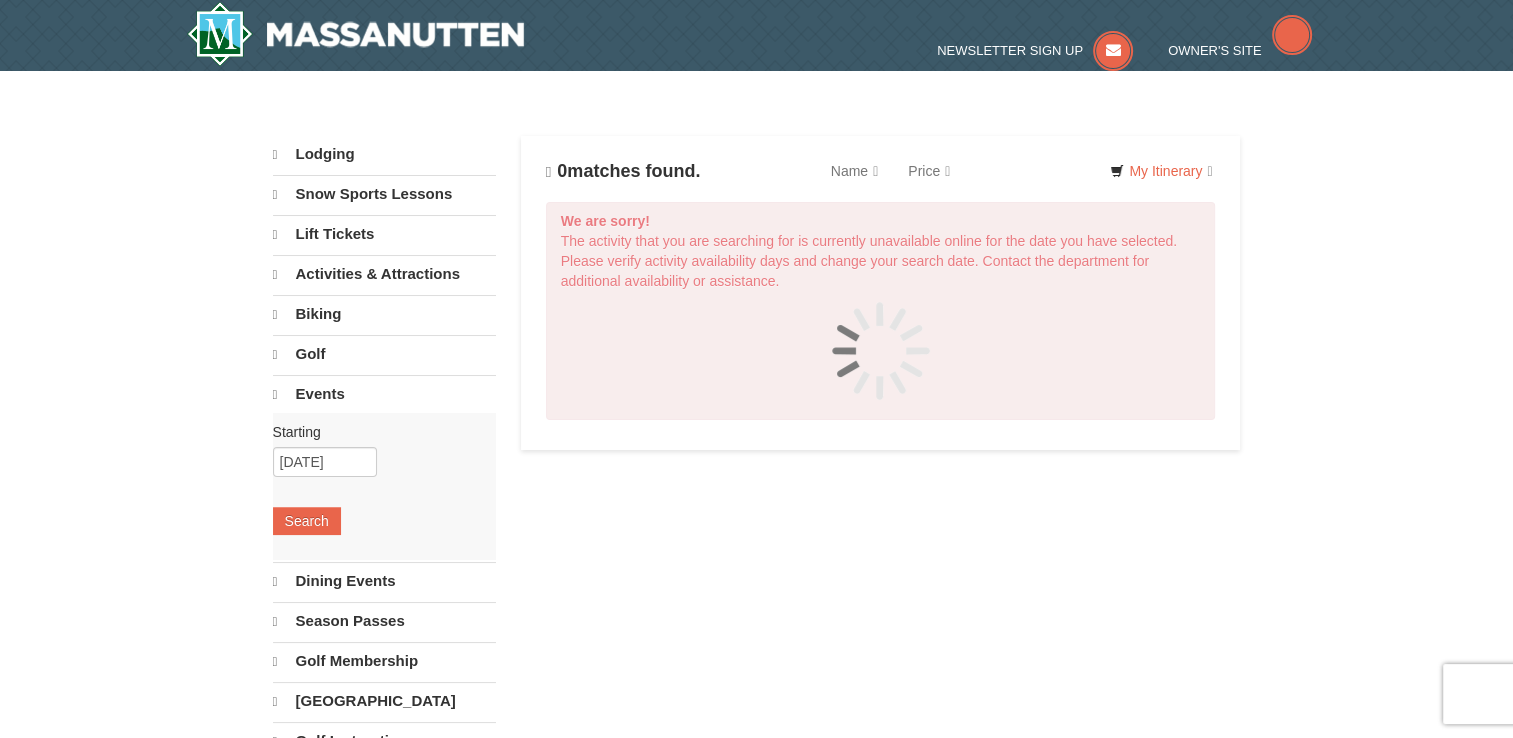 scroll, scrollTop: 0, scrollLeft: 0, axis: both 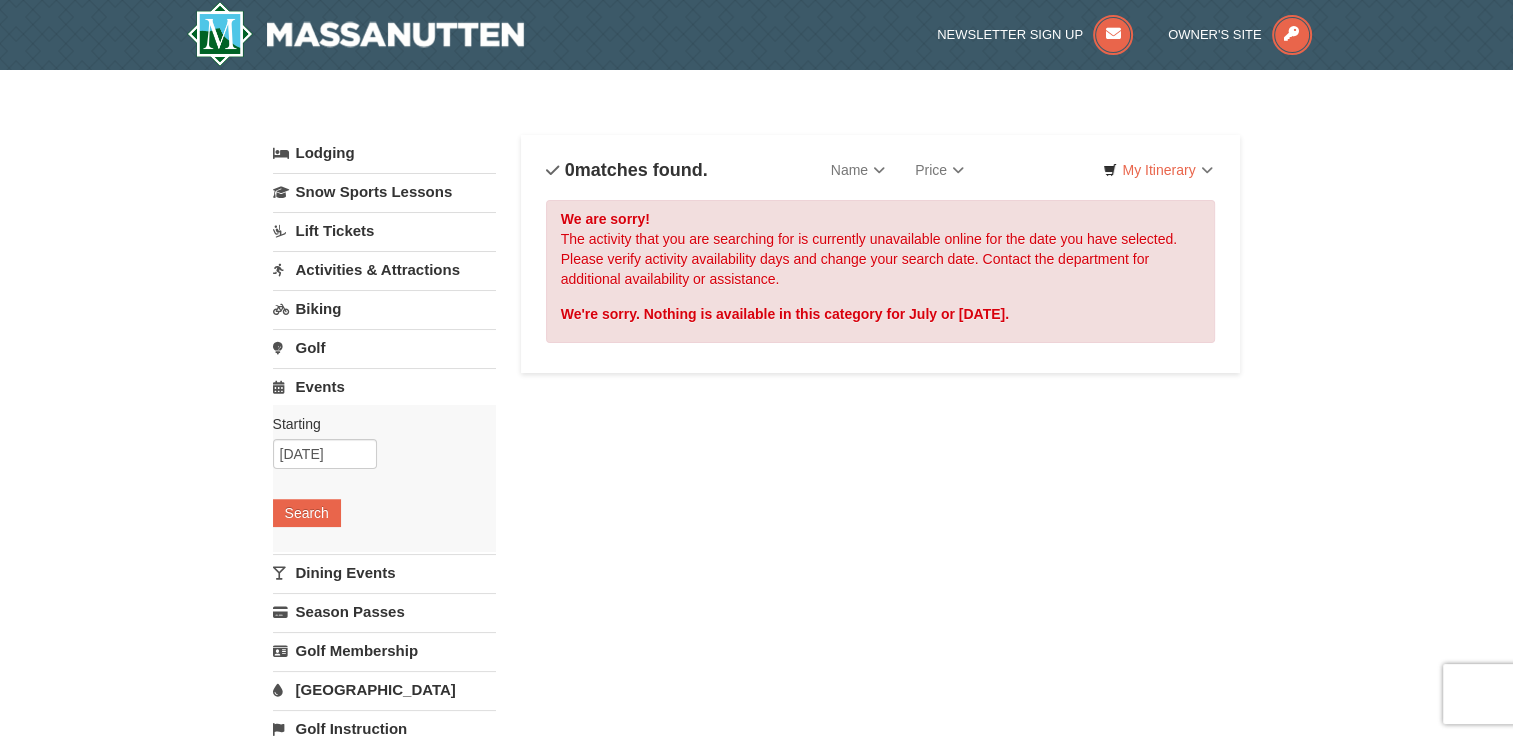 click on "Dining Events" at bounding box center (384, 572) 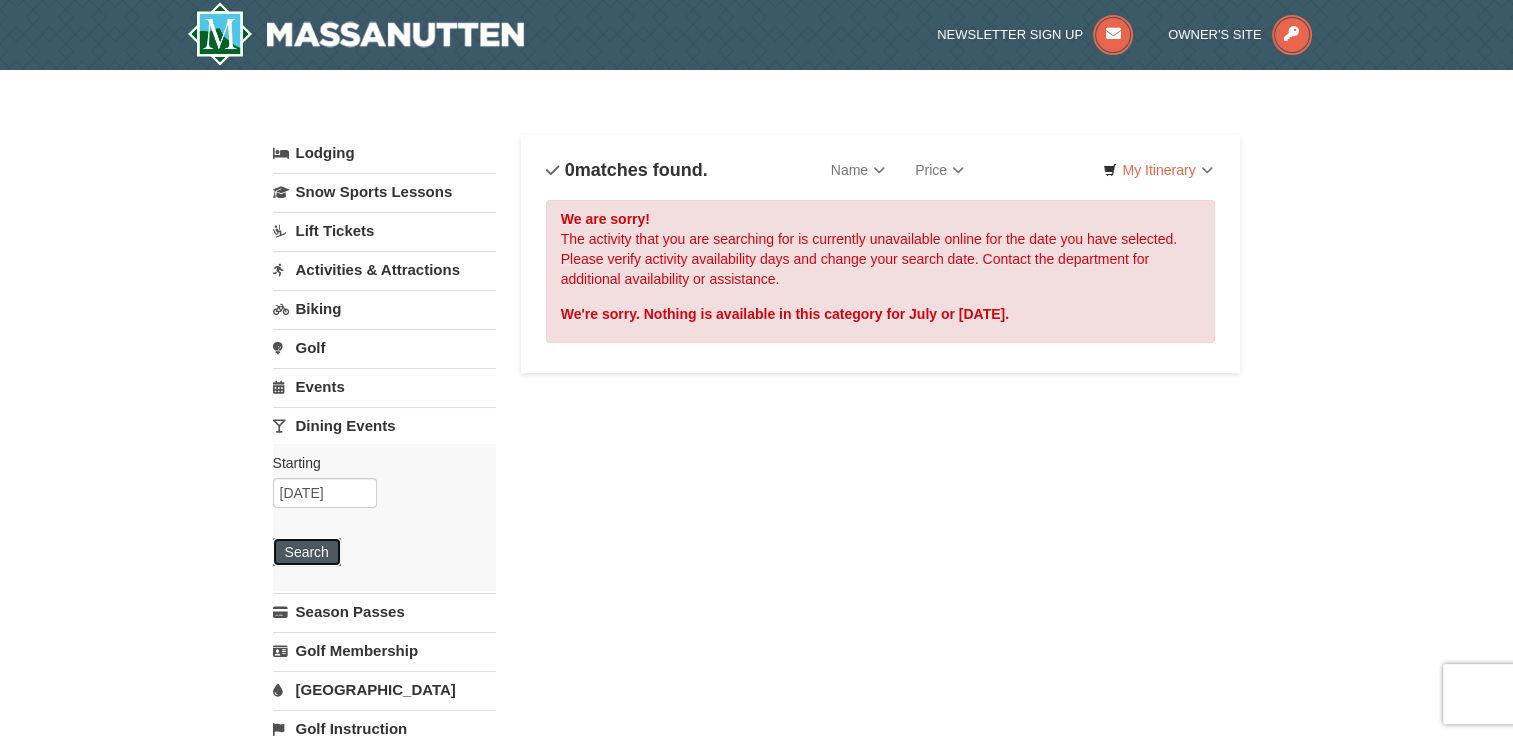click on "Search" at bounding box center (307, 552) 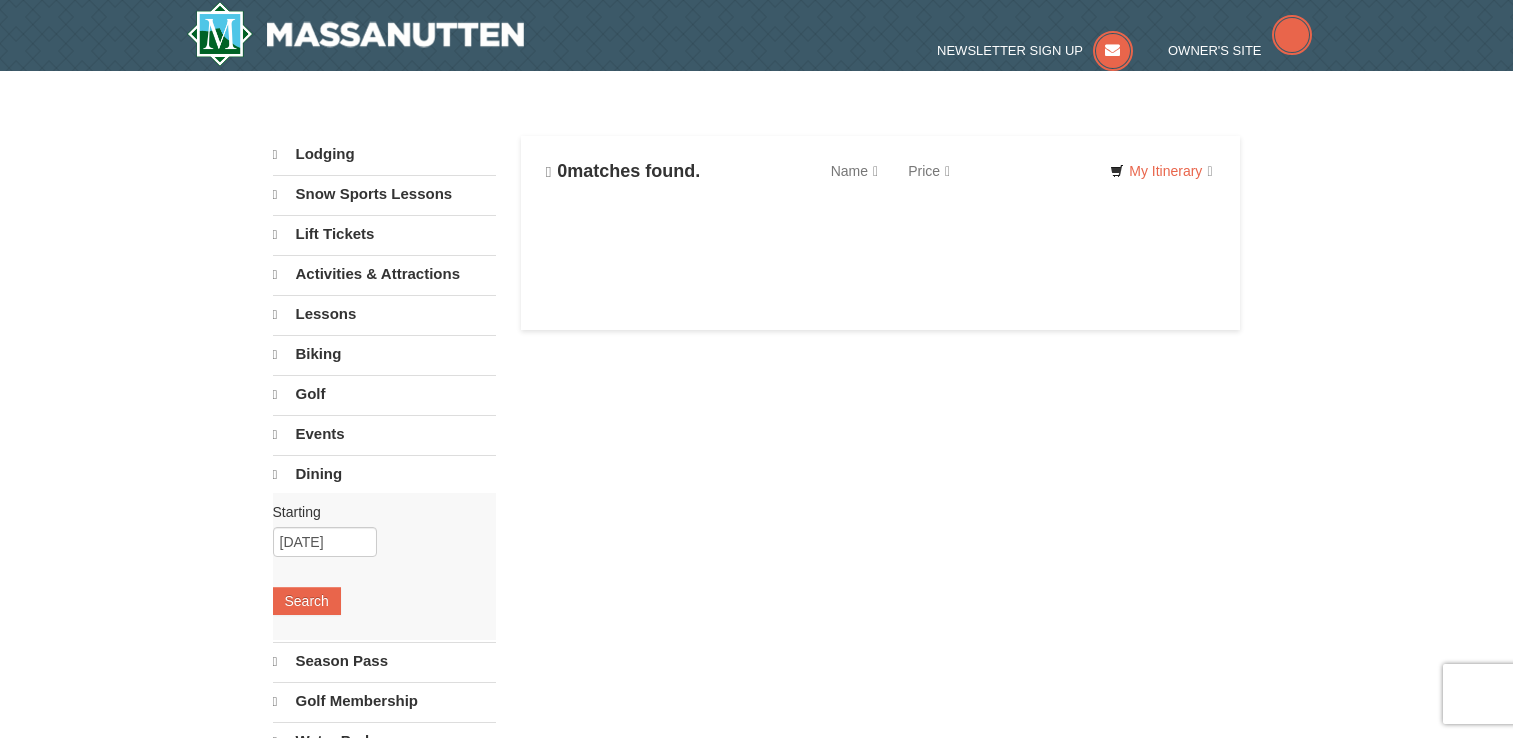 scroll, scrollTop: 0, scrollLeft: 0, axis: both 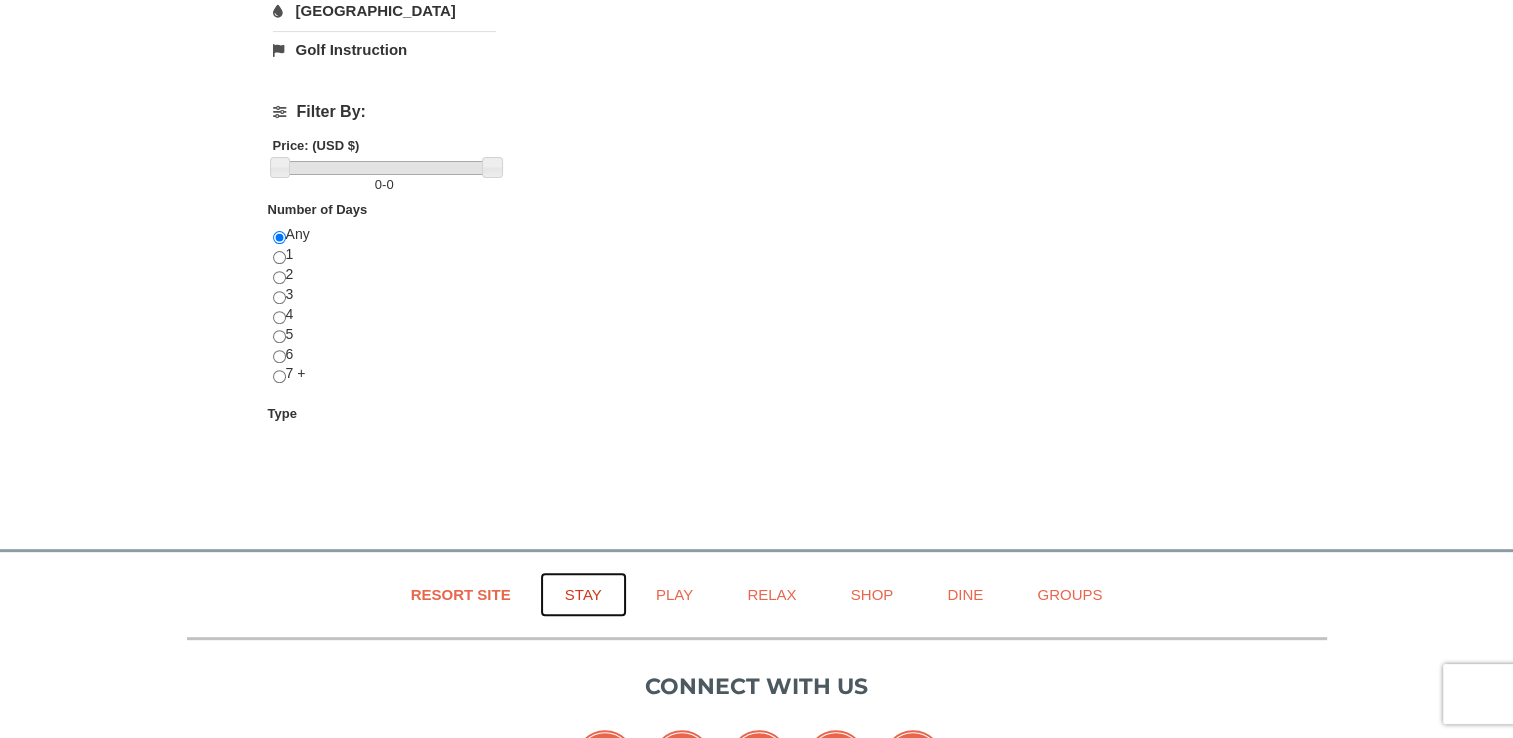 click on "Stay" at bounding box center (583, 594) 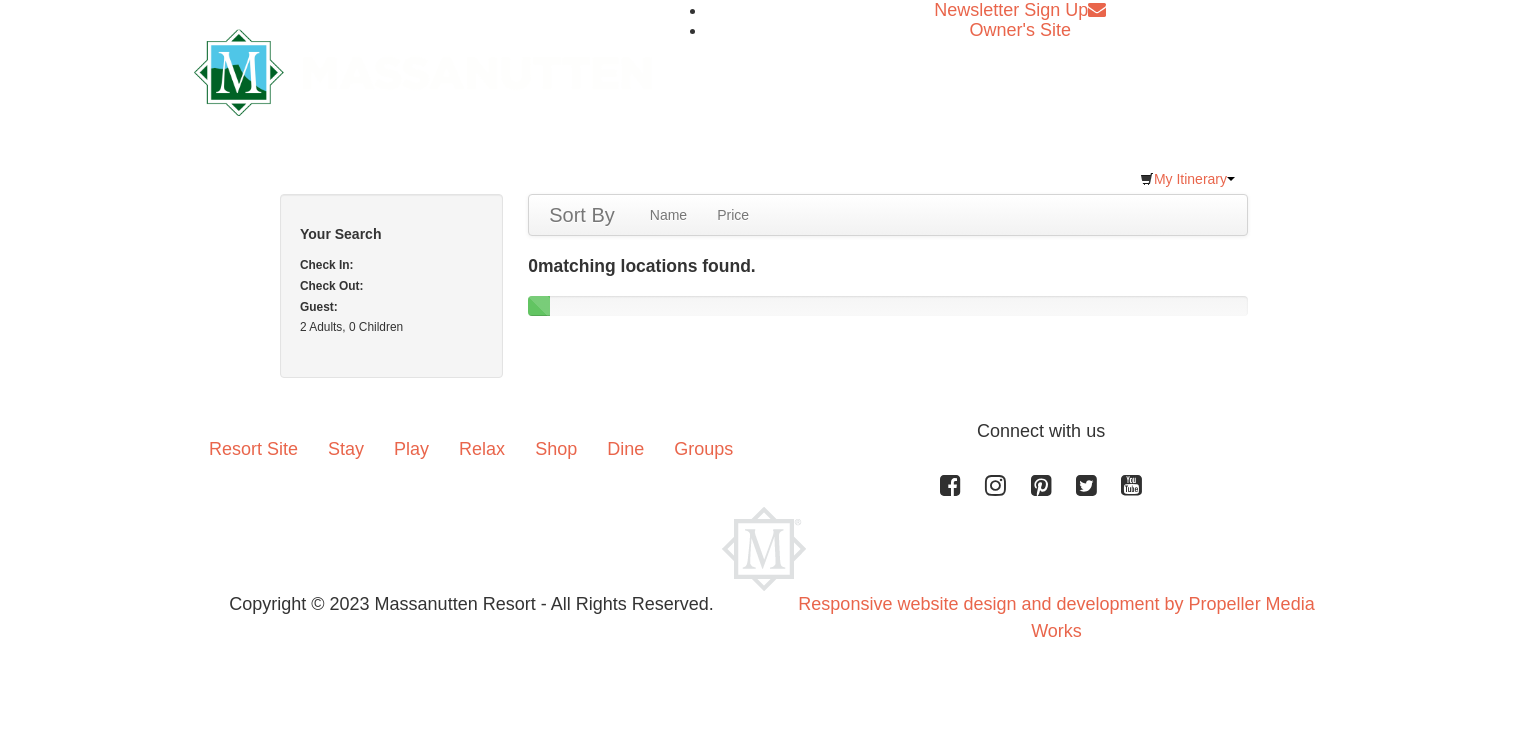 scroll, scrollTop: 0, scrollLeft: 0, axis: both 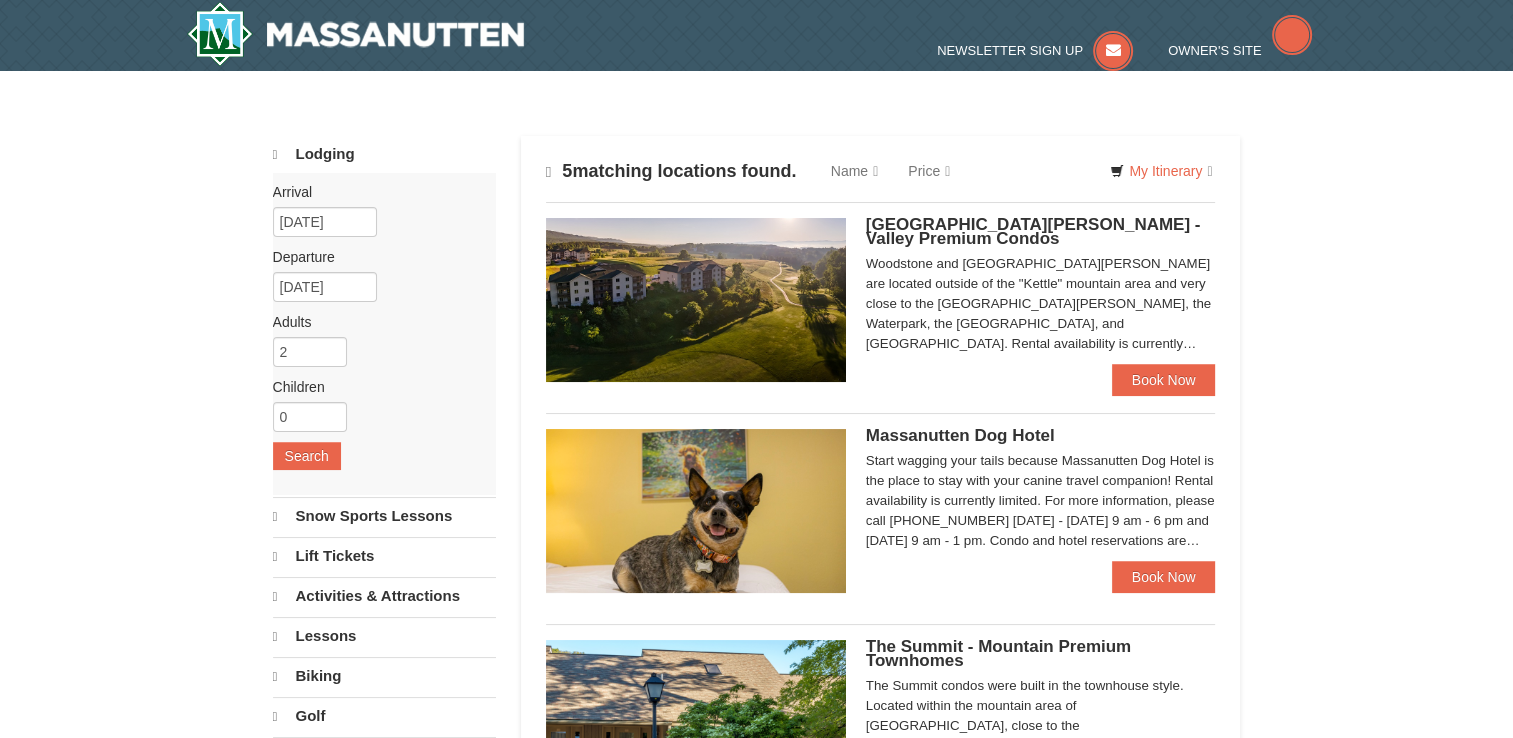 select on "7" 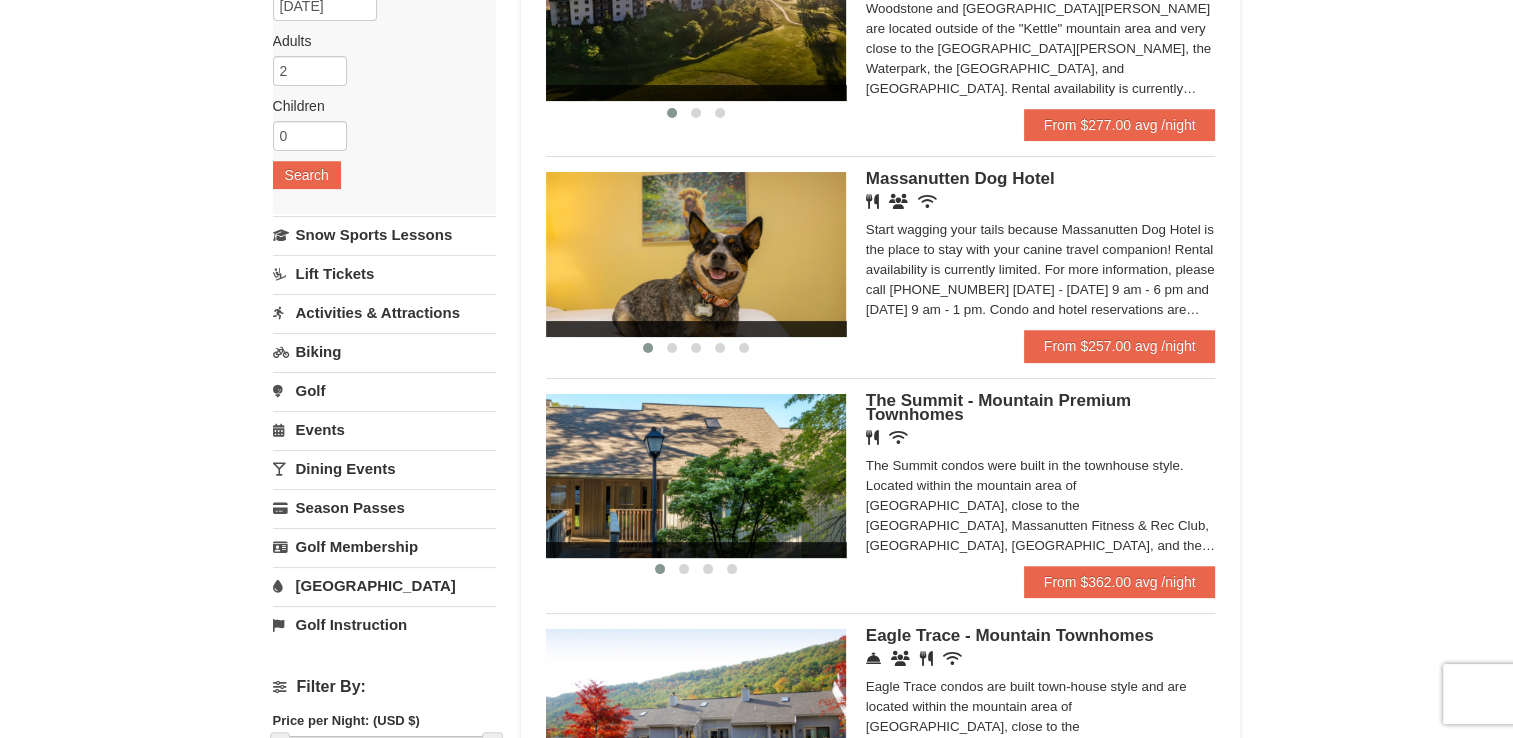 scroll, scrollTop: 0, scrollLeft: 0, axis: both 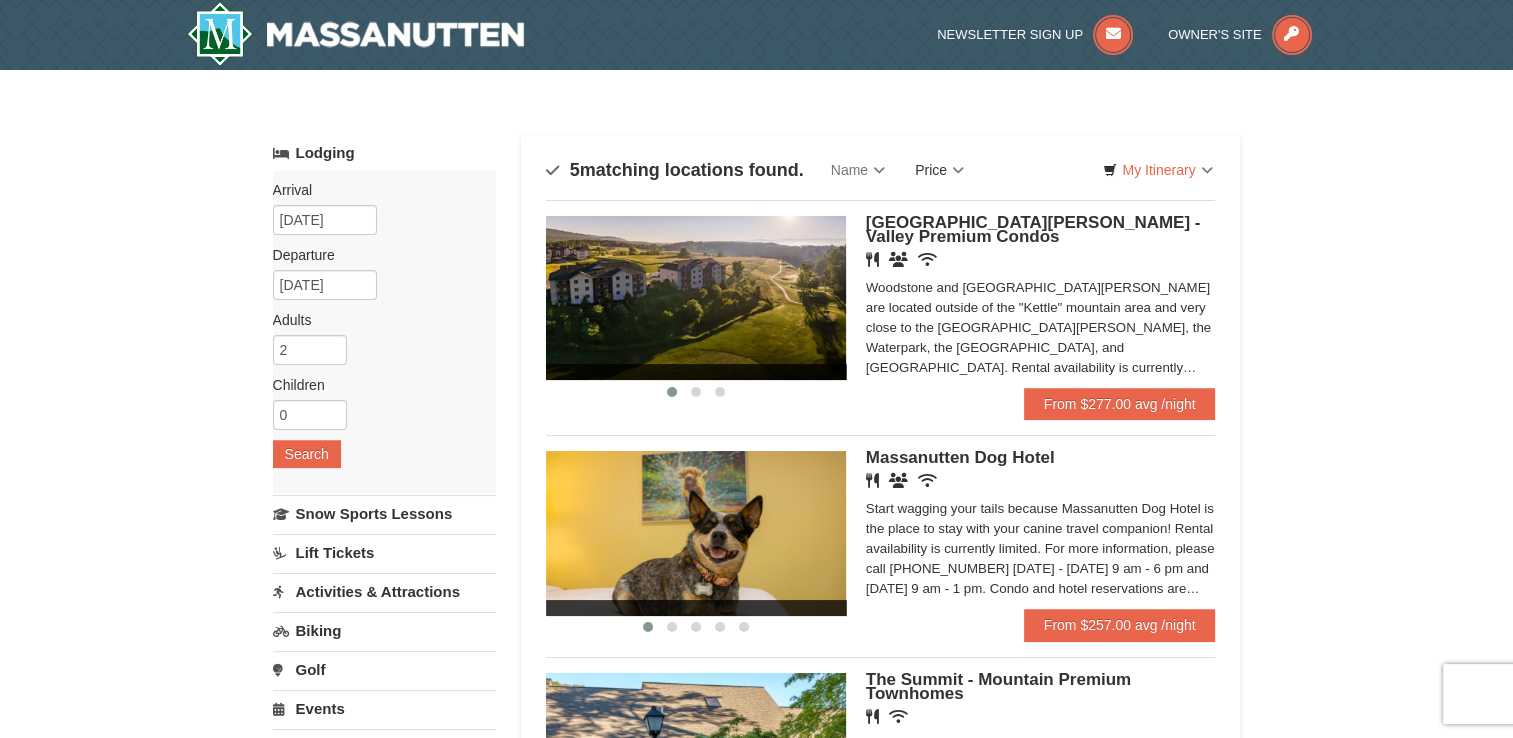 click on "Price" at bounding box center (939, 170) 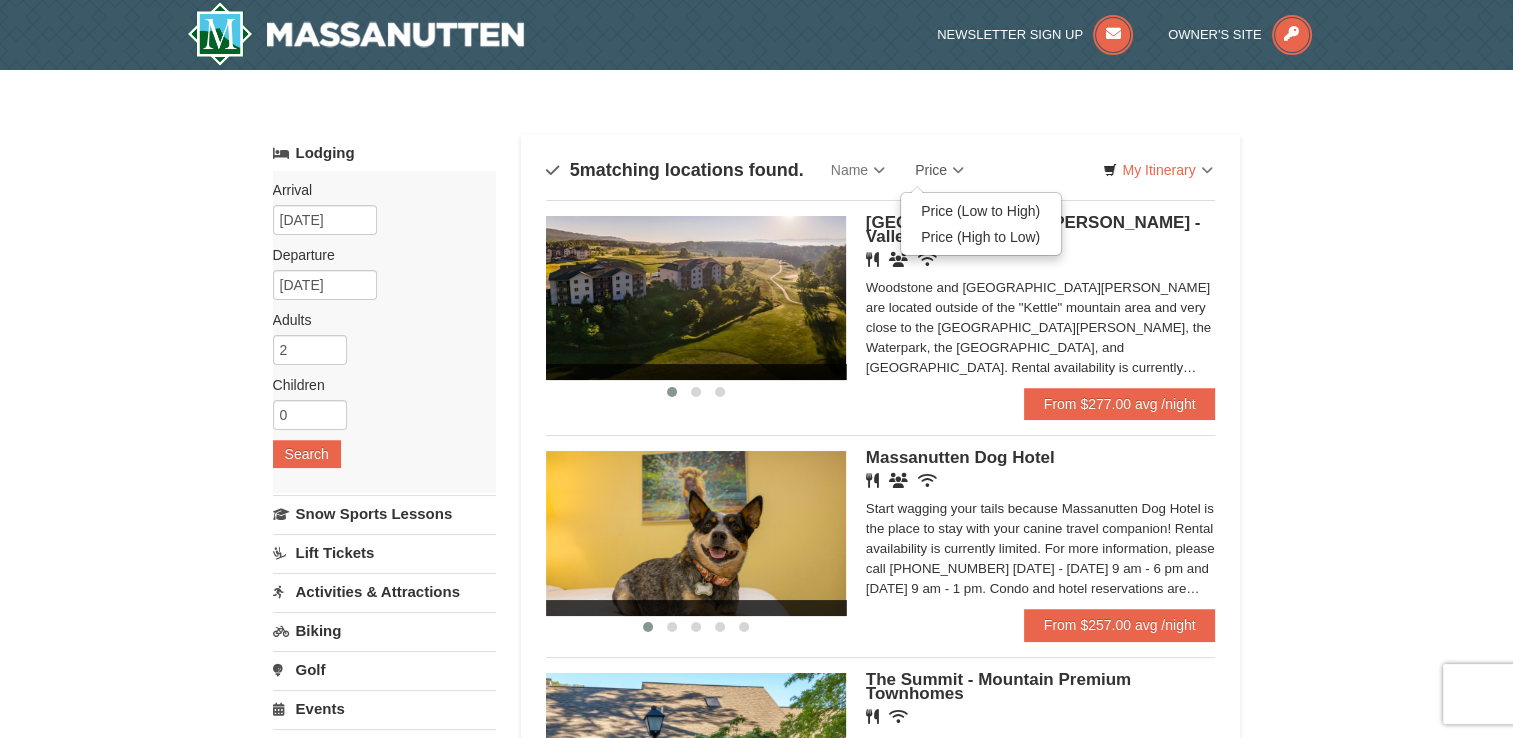 click on "Price" at bounding box center [939, 170] 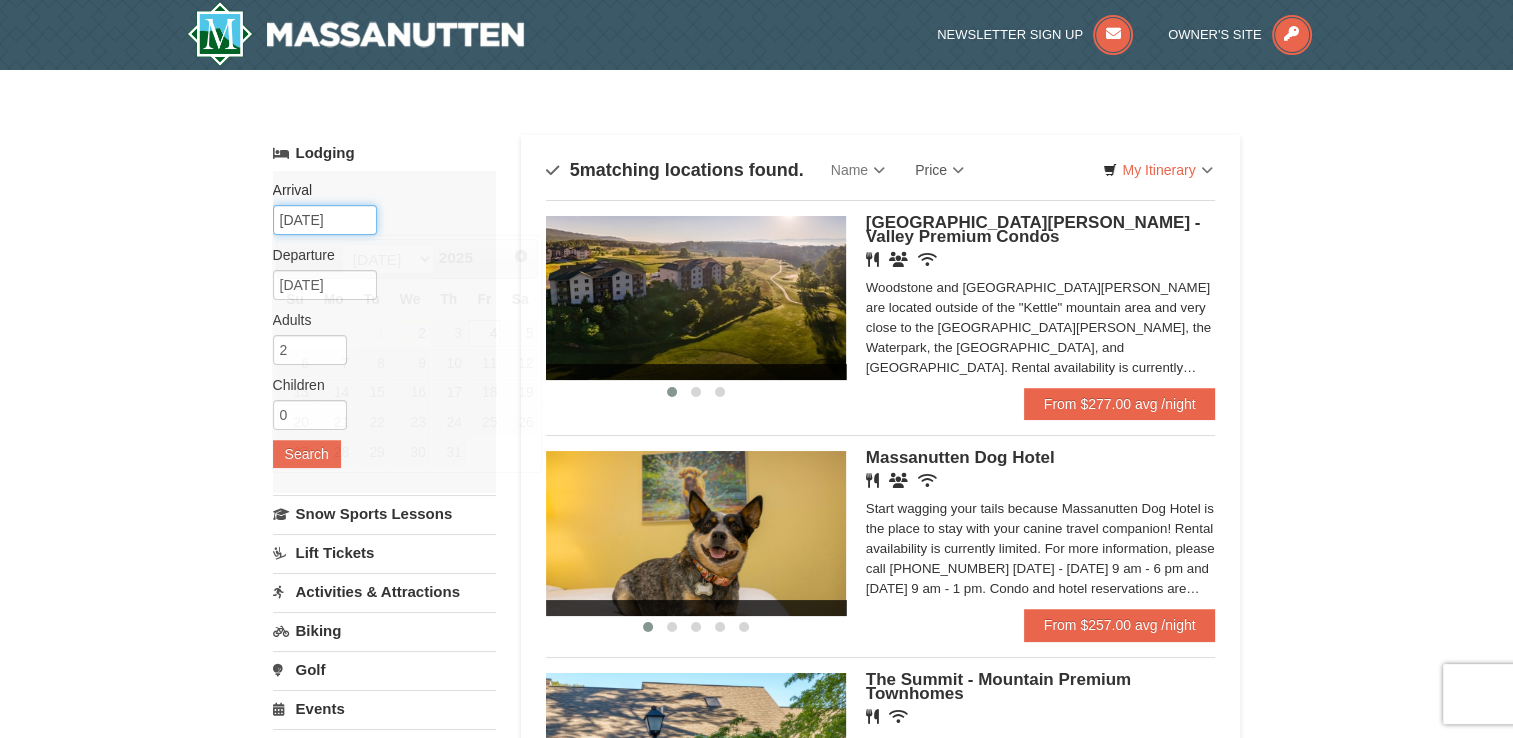 click on "07/04/2025" at bounding box center (325, 220) 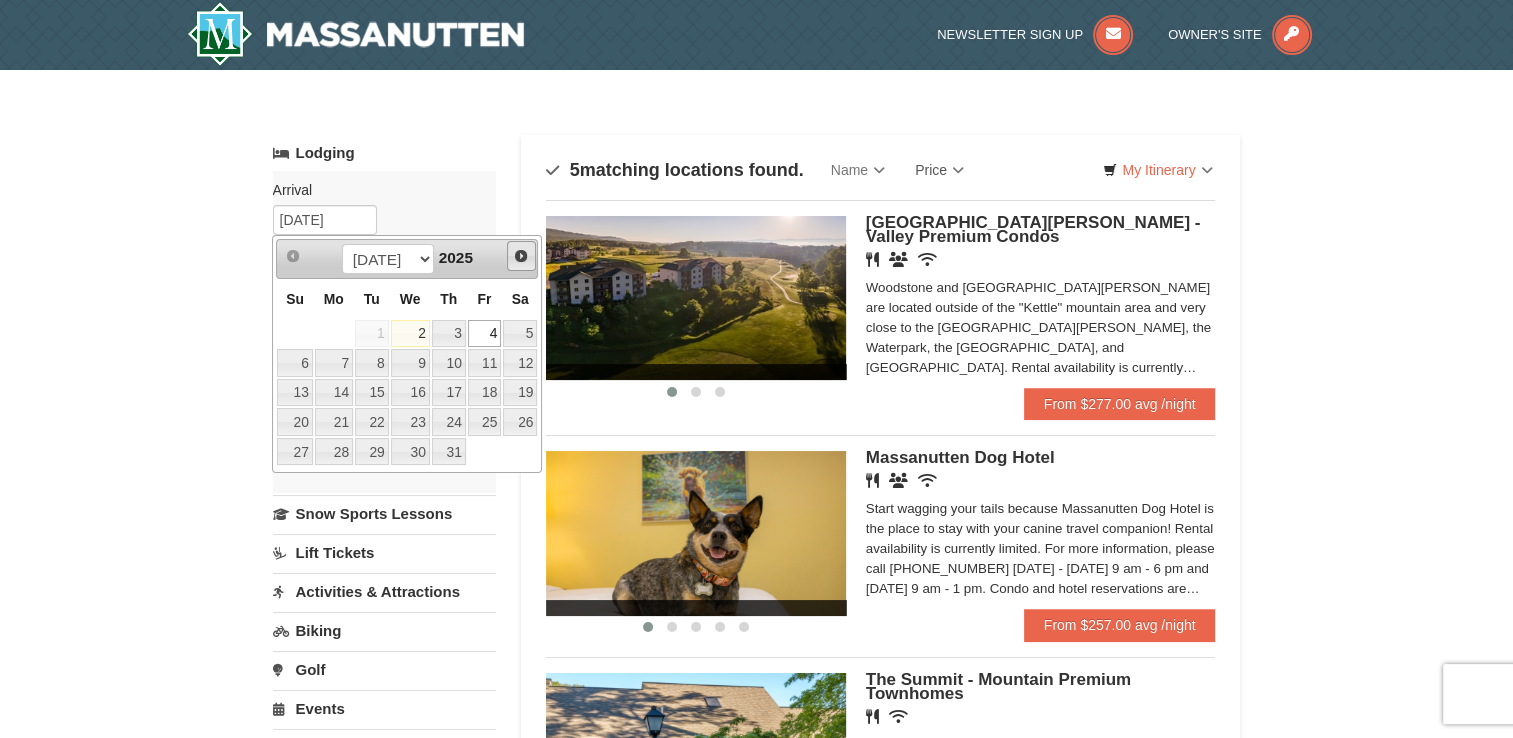 click on "Next" at bounding box center (521, 256) 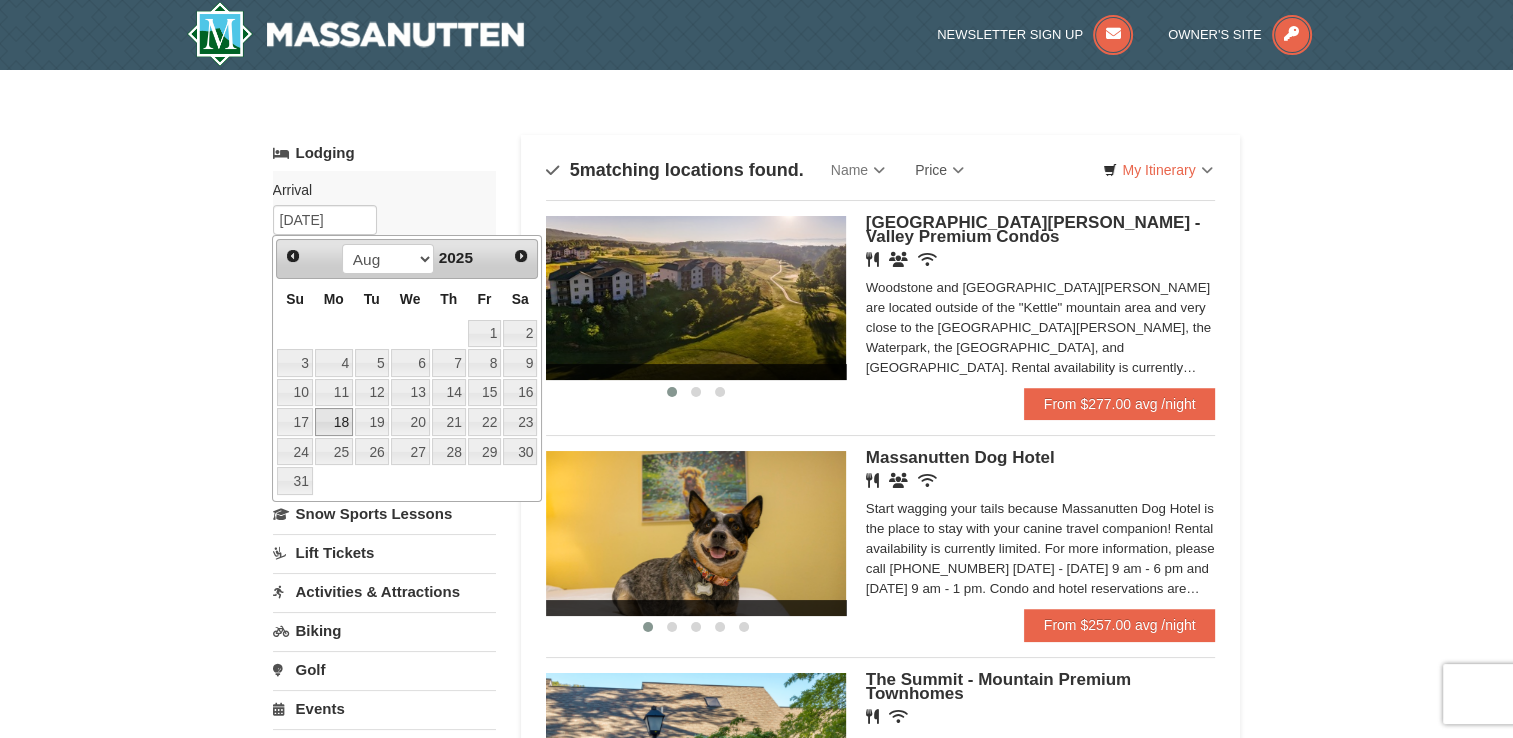 click on "18" at bounding box center (334, 422) 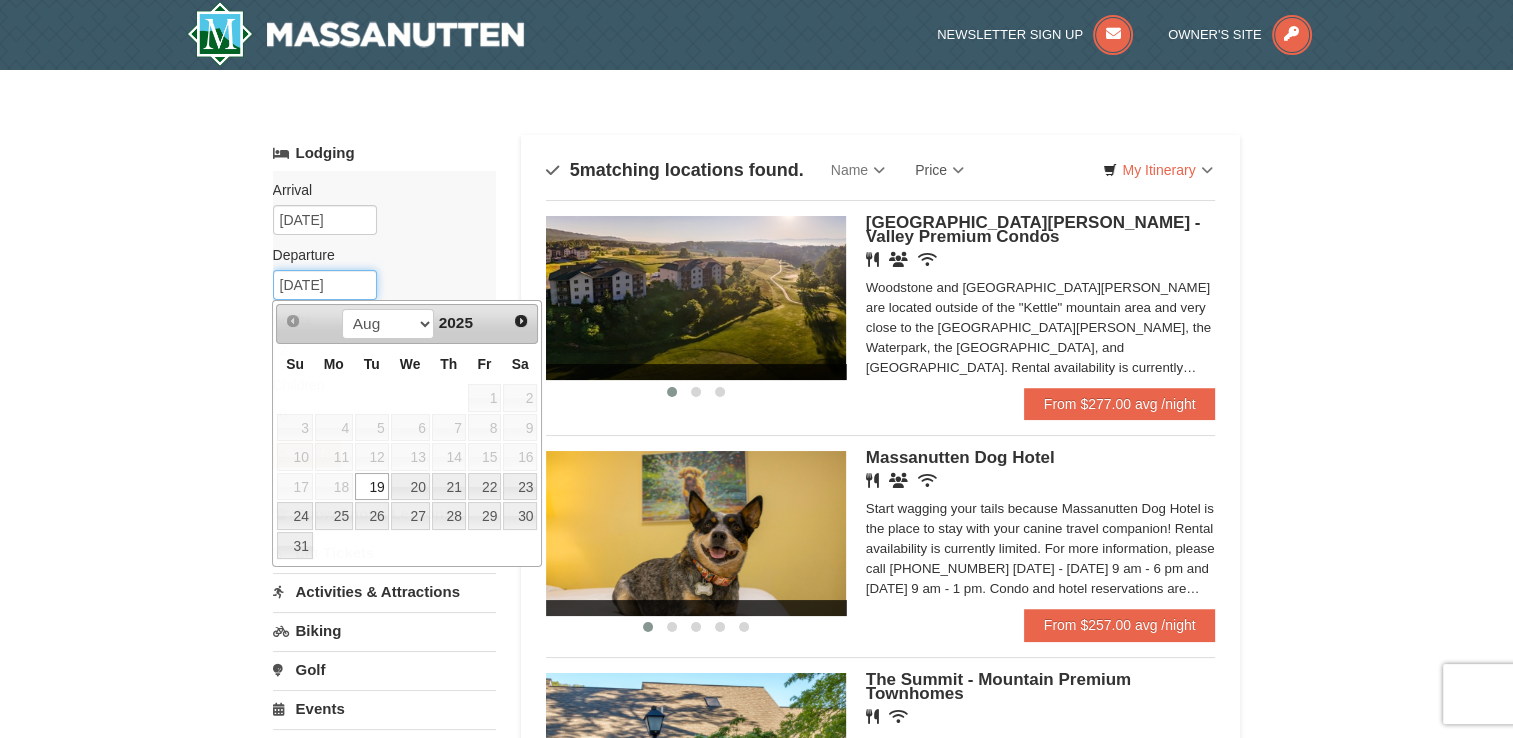 click on "08/19/2025" at bounding box center [325, 285] 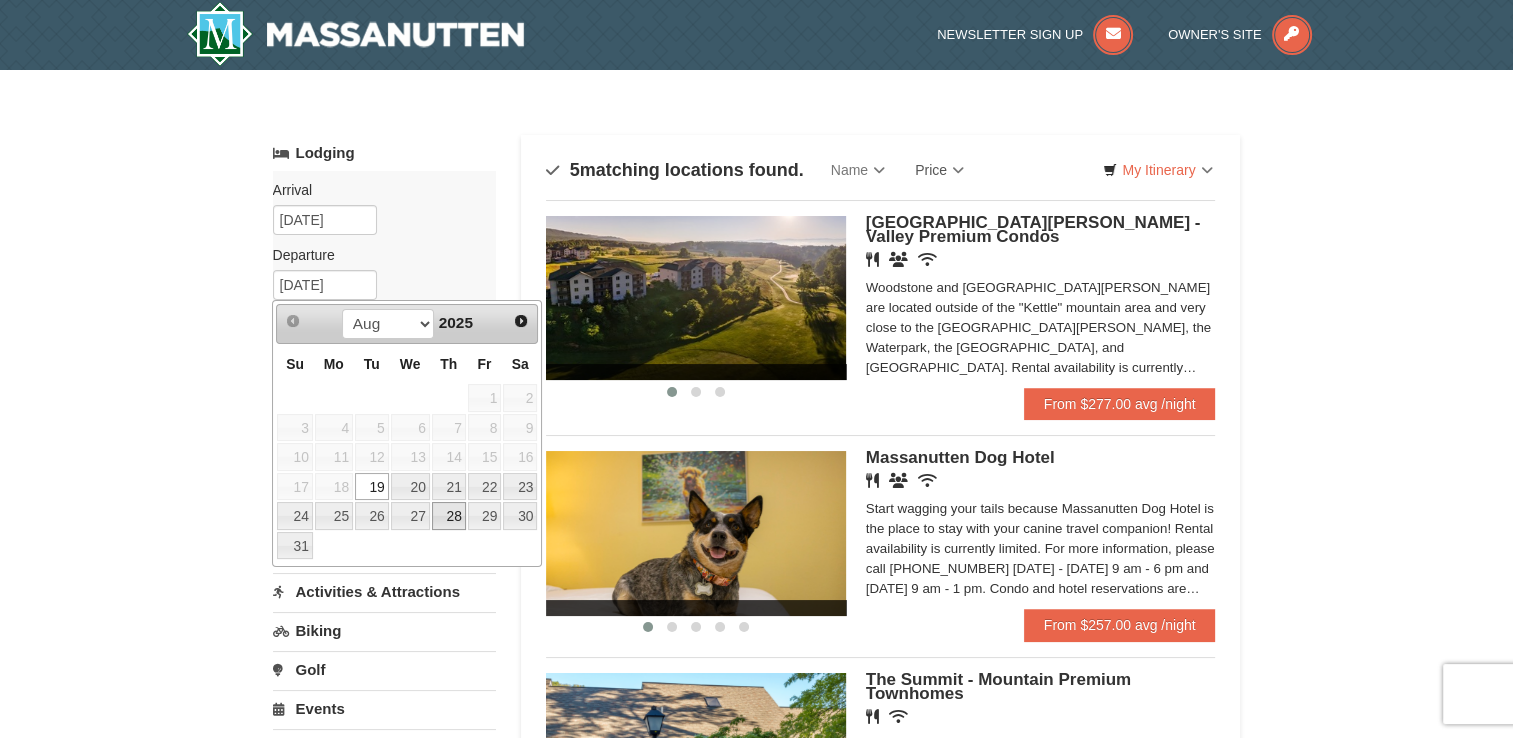 click on "28" at bounding box center [449, 516] 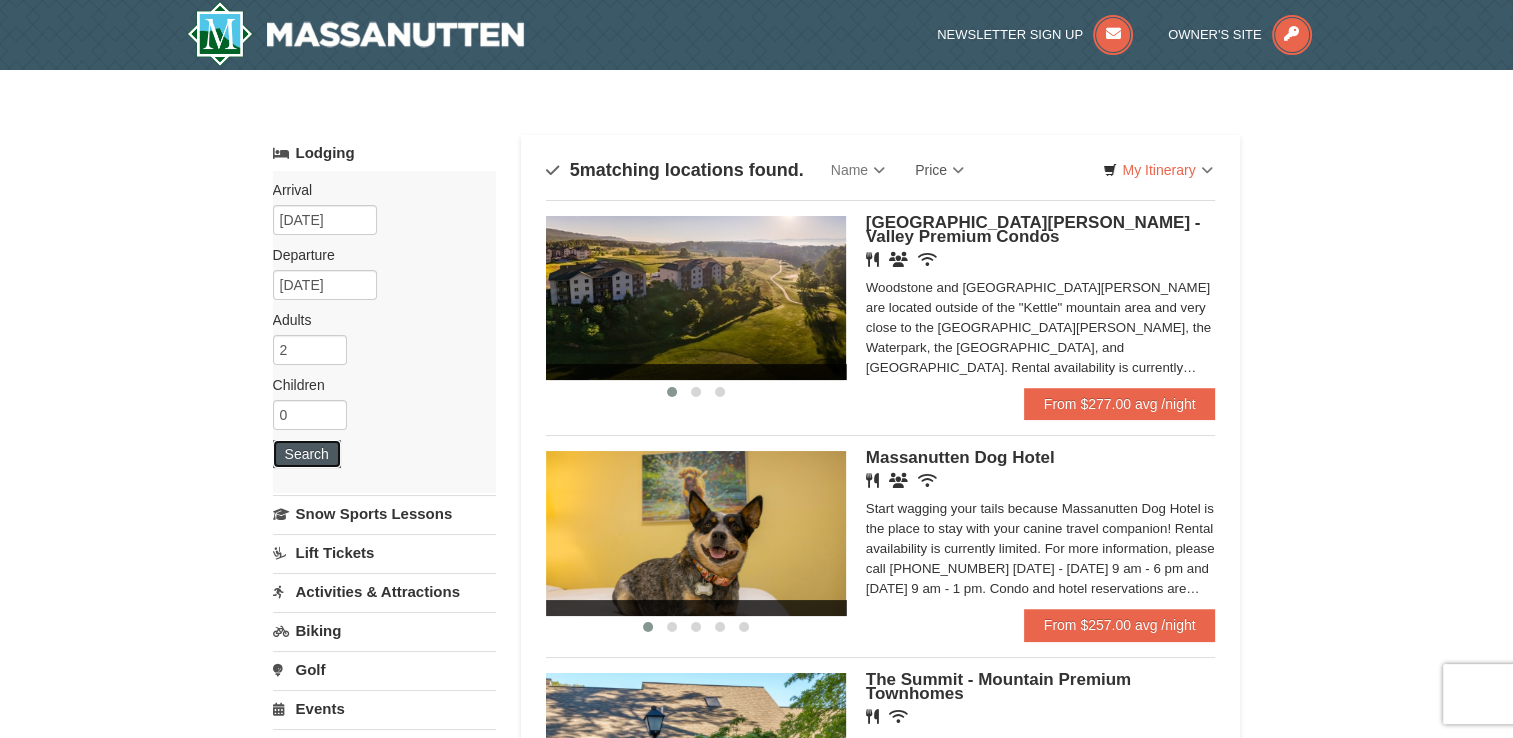 click on "Search" at bounding box center [307, 454] 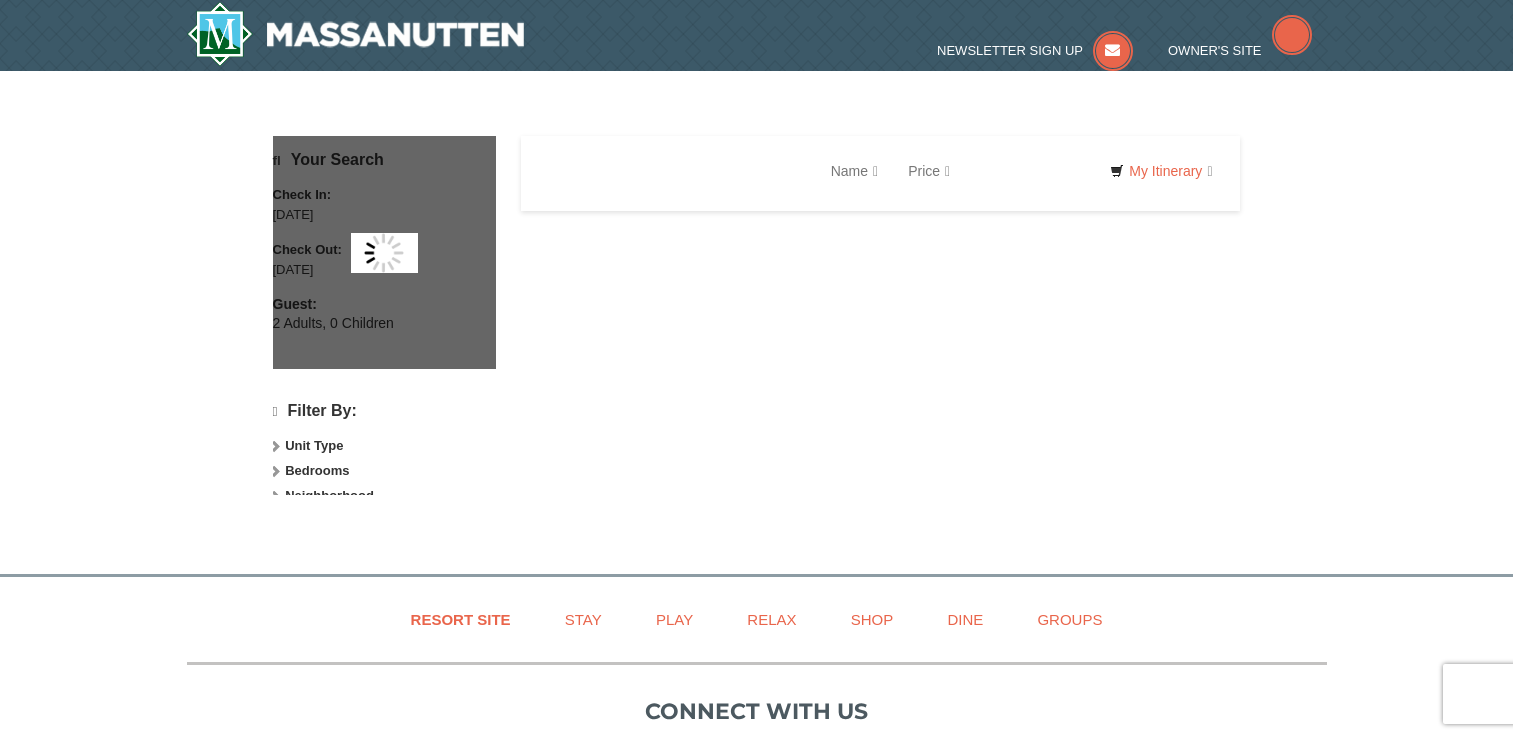 scroll, scrollTop: 0, scrollLeft: 0, axis: both 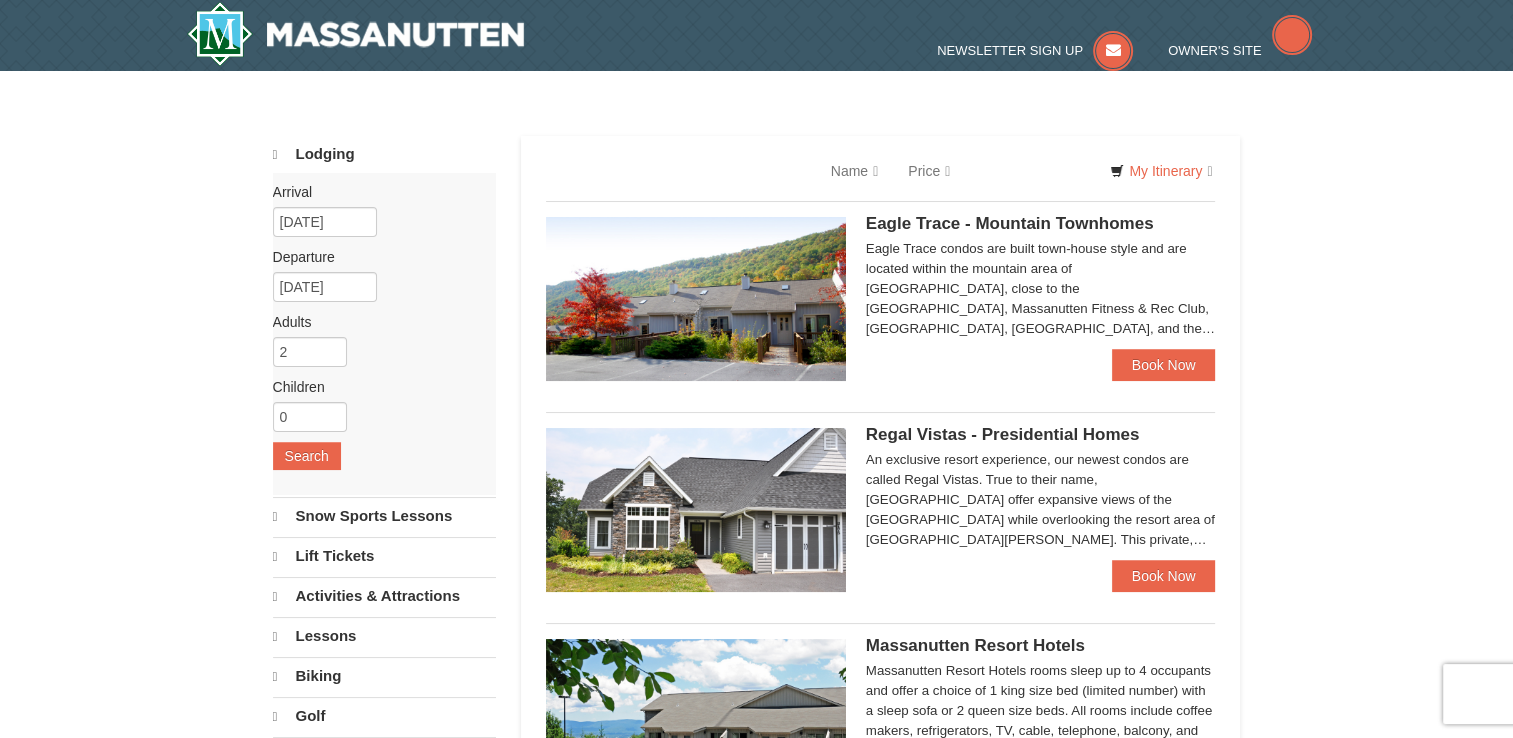 select on "7" 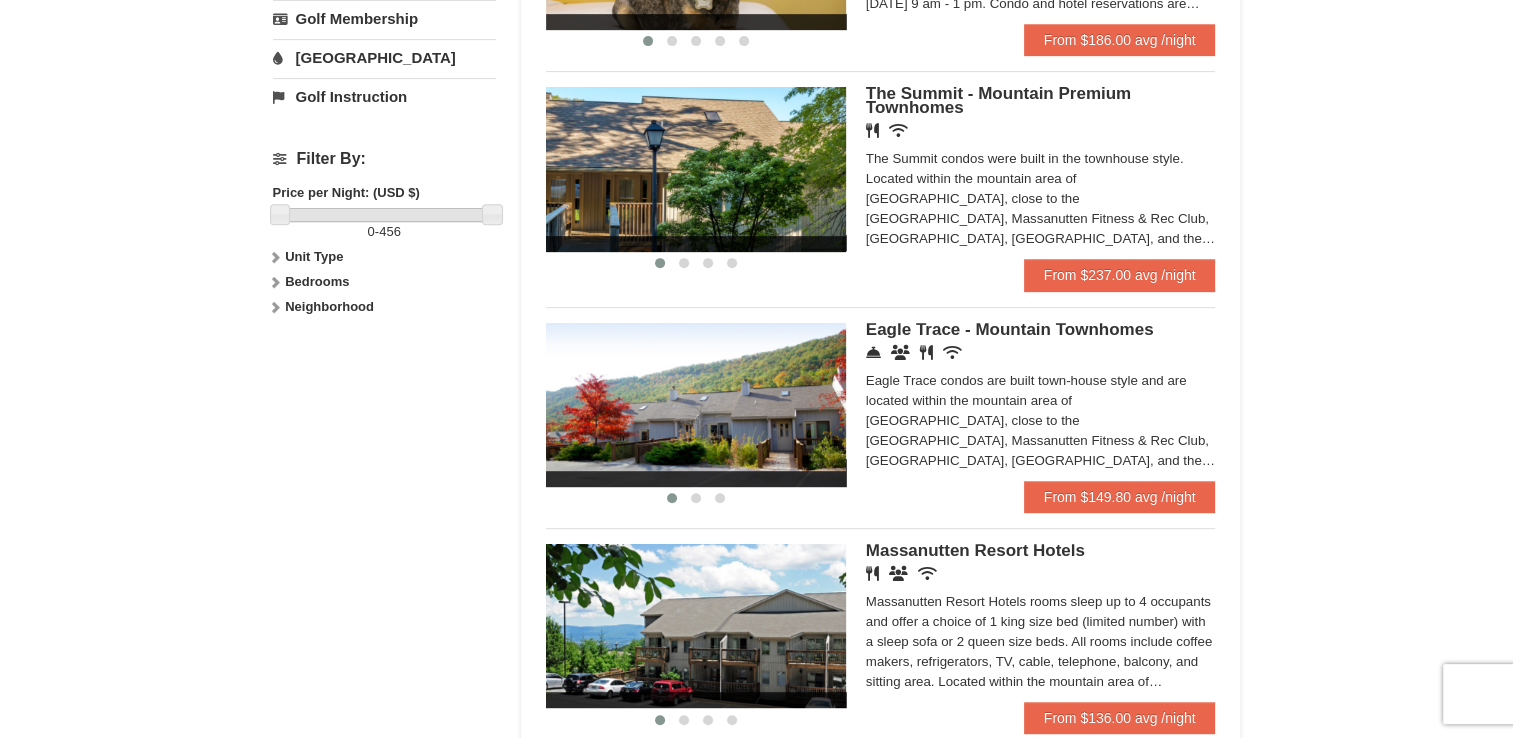 scroll, scrollTop: 800, scrollLeft: 0, axis: vertical 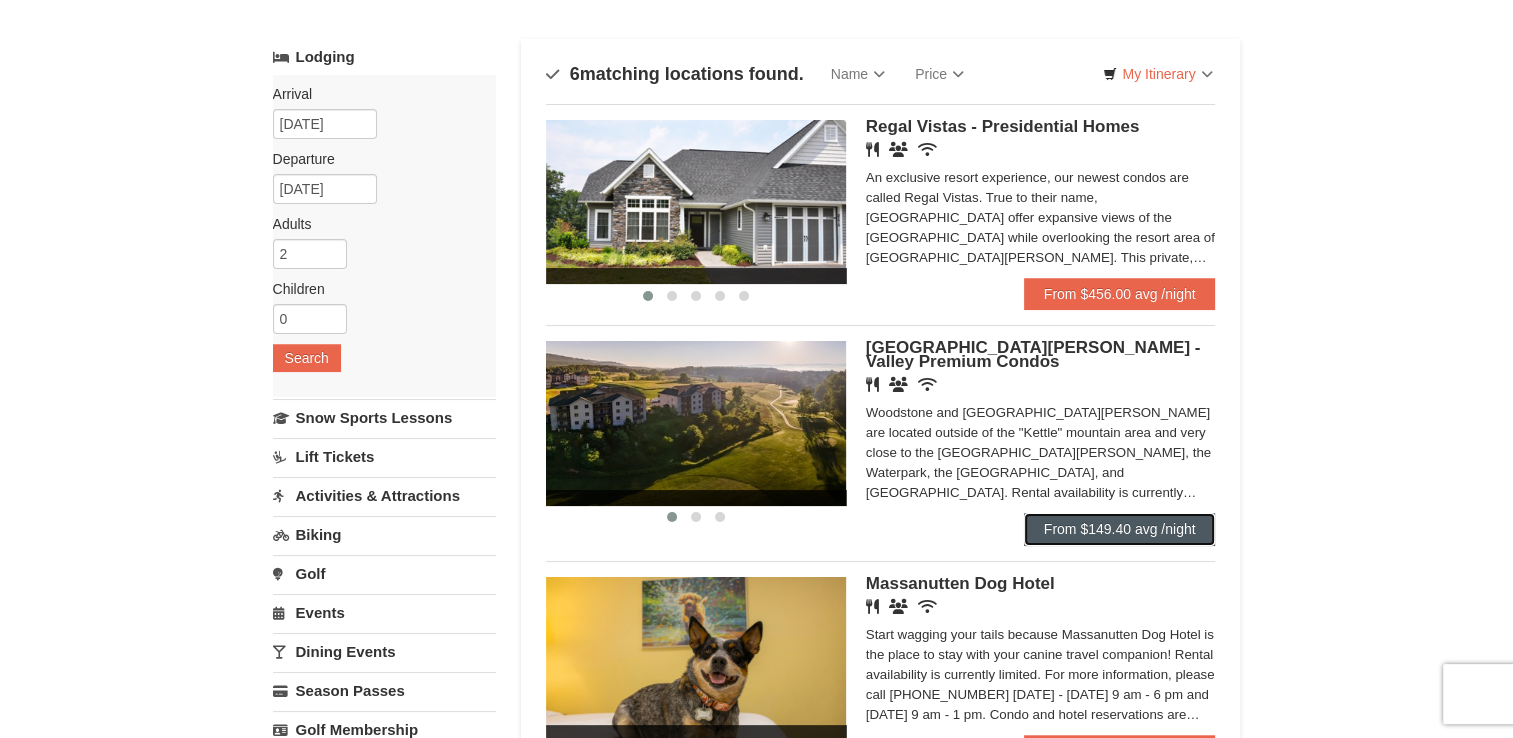click on "From $149.40 avg /night" at bounding box center (1120, 529) 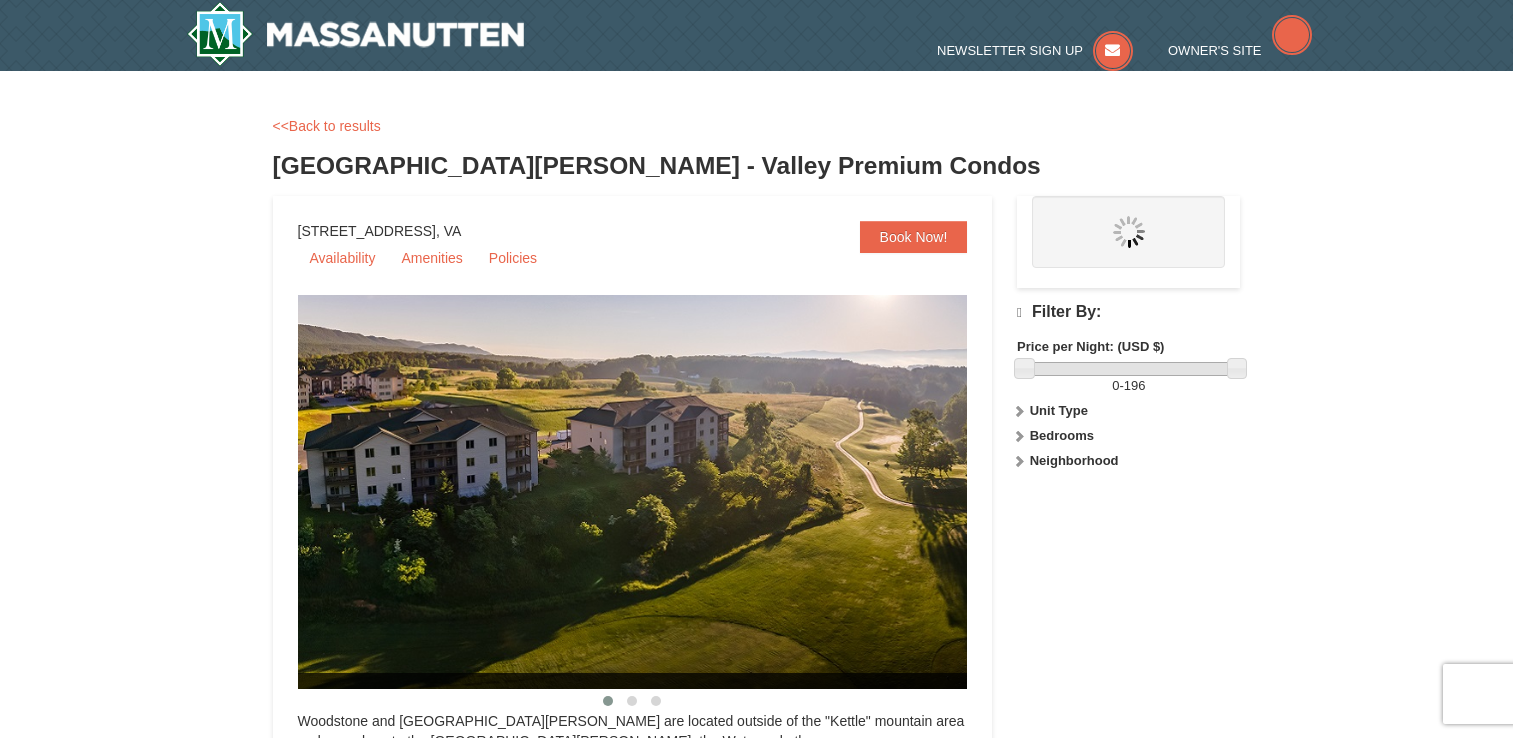 scroll, scrollTop: 0, scrollLeft: 0, axis: both 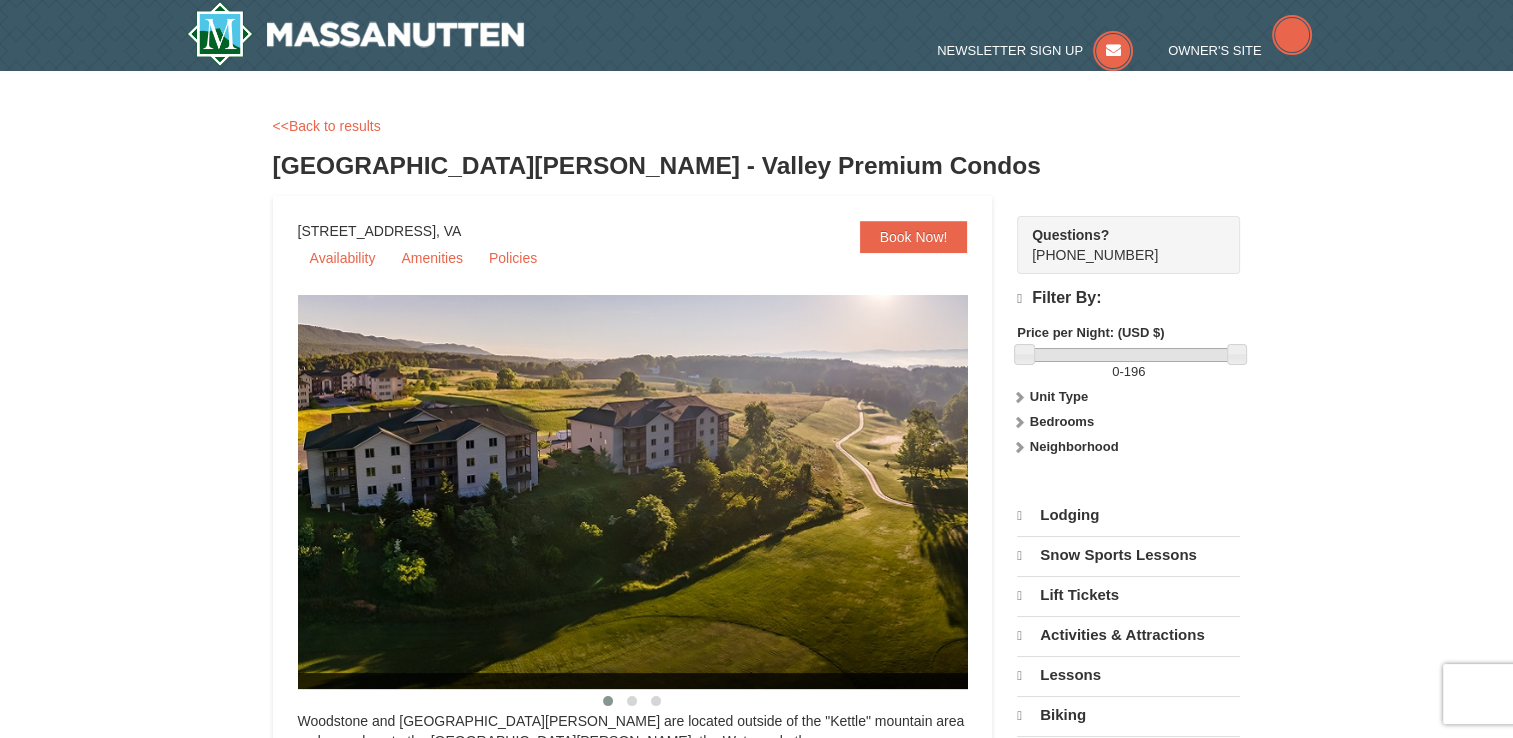 select on "7" 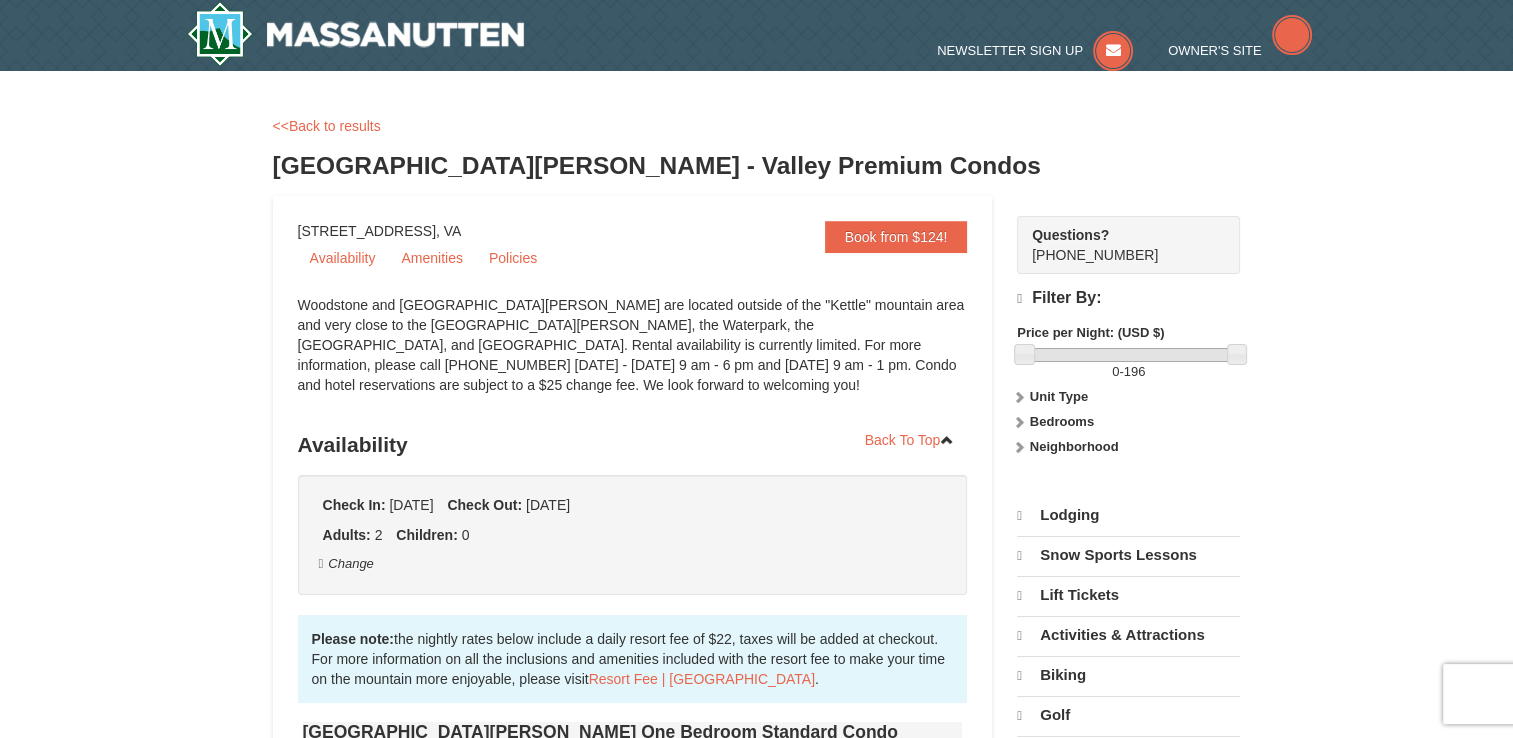 scroll, scrollTop: 0, scrollLeft: 0, axis: both 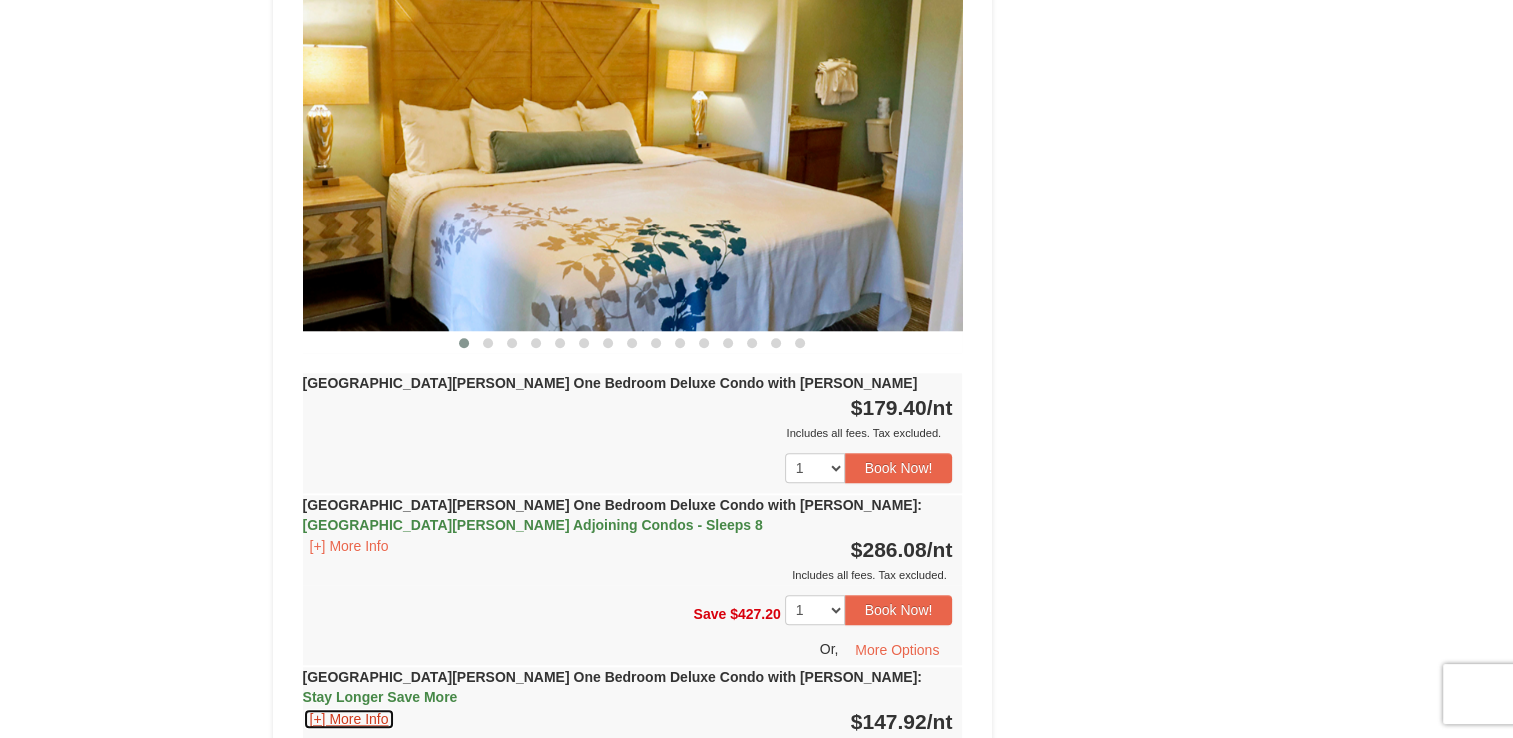 click on "[+] More Info" at bounding box center (349, 719) 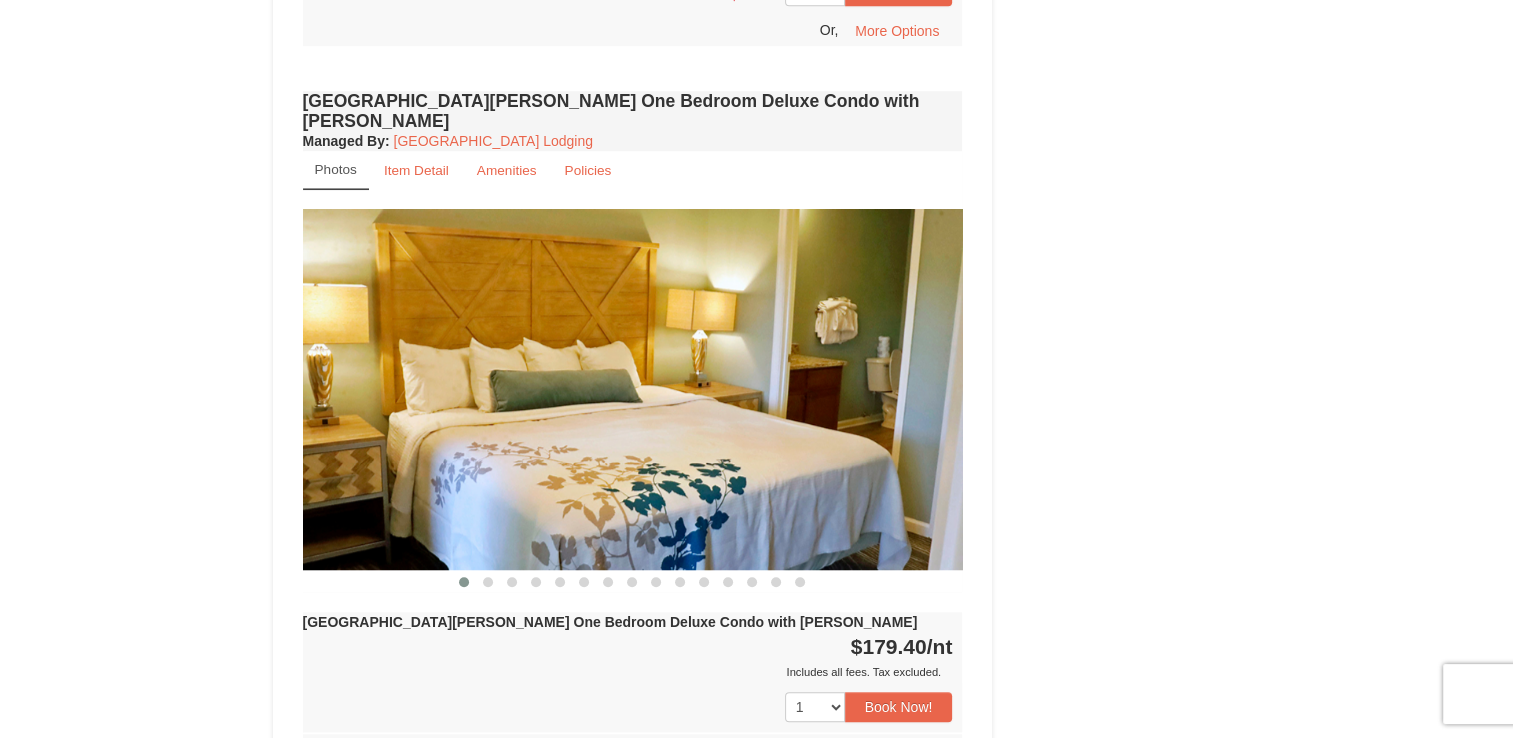 scroll, scrollTop: 1600, scrollLeft: 0, axis: vertical 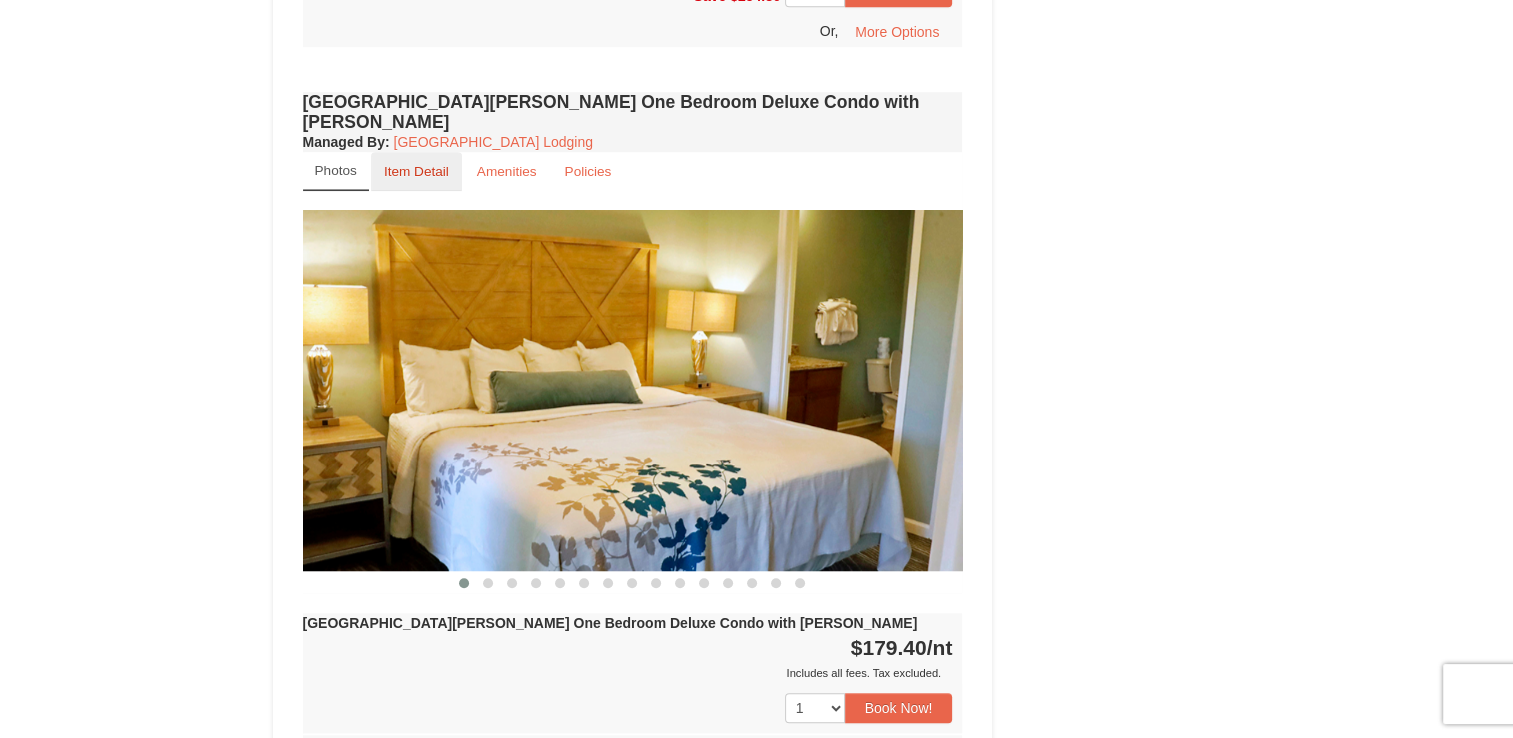 click on "Item Detail" at bounding box center [416, 171] 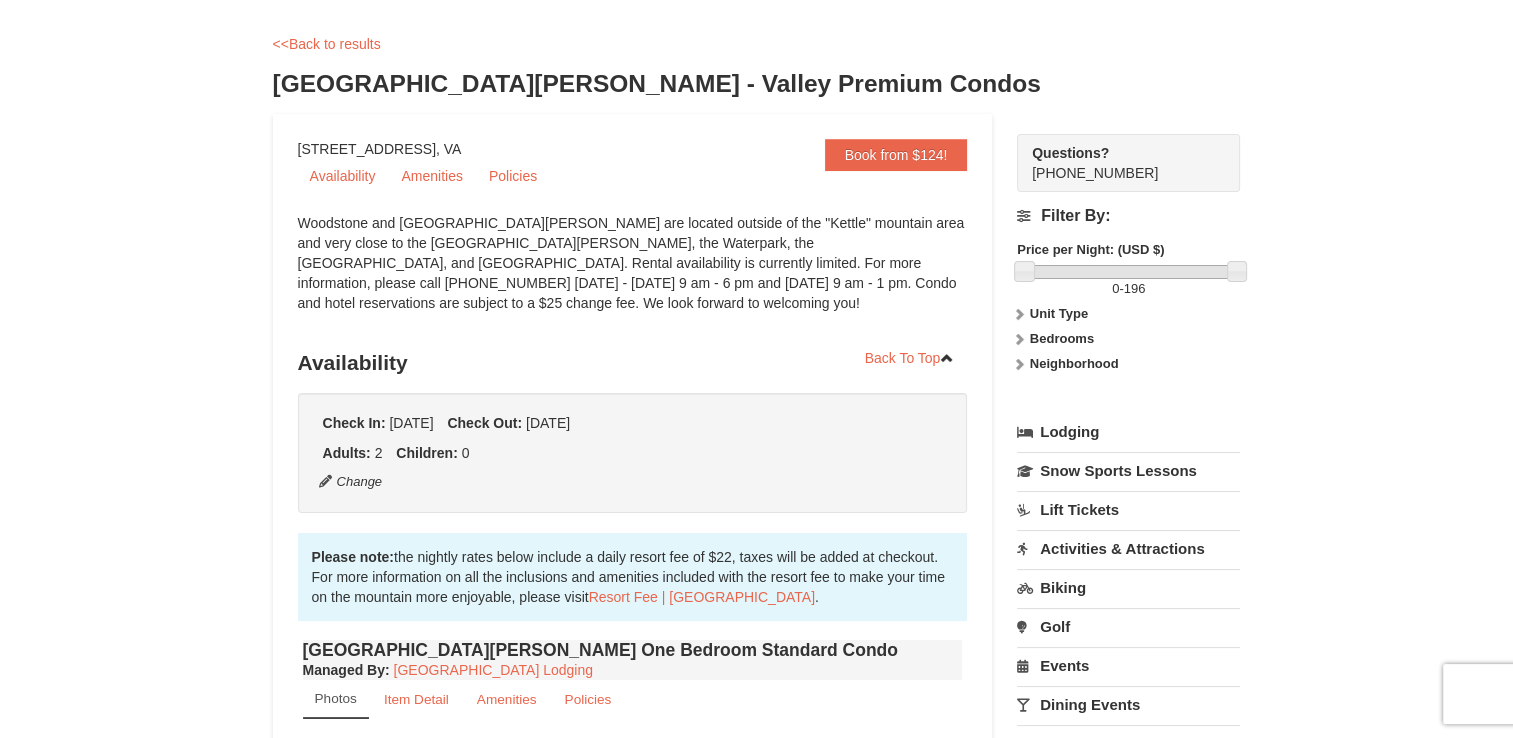 scroll, scrollTop: 0, scrollLeft: 0, axis: both 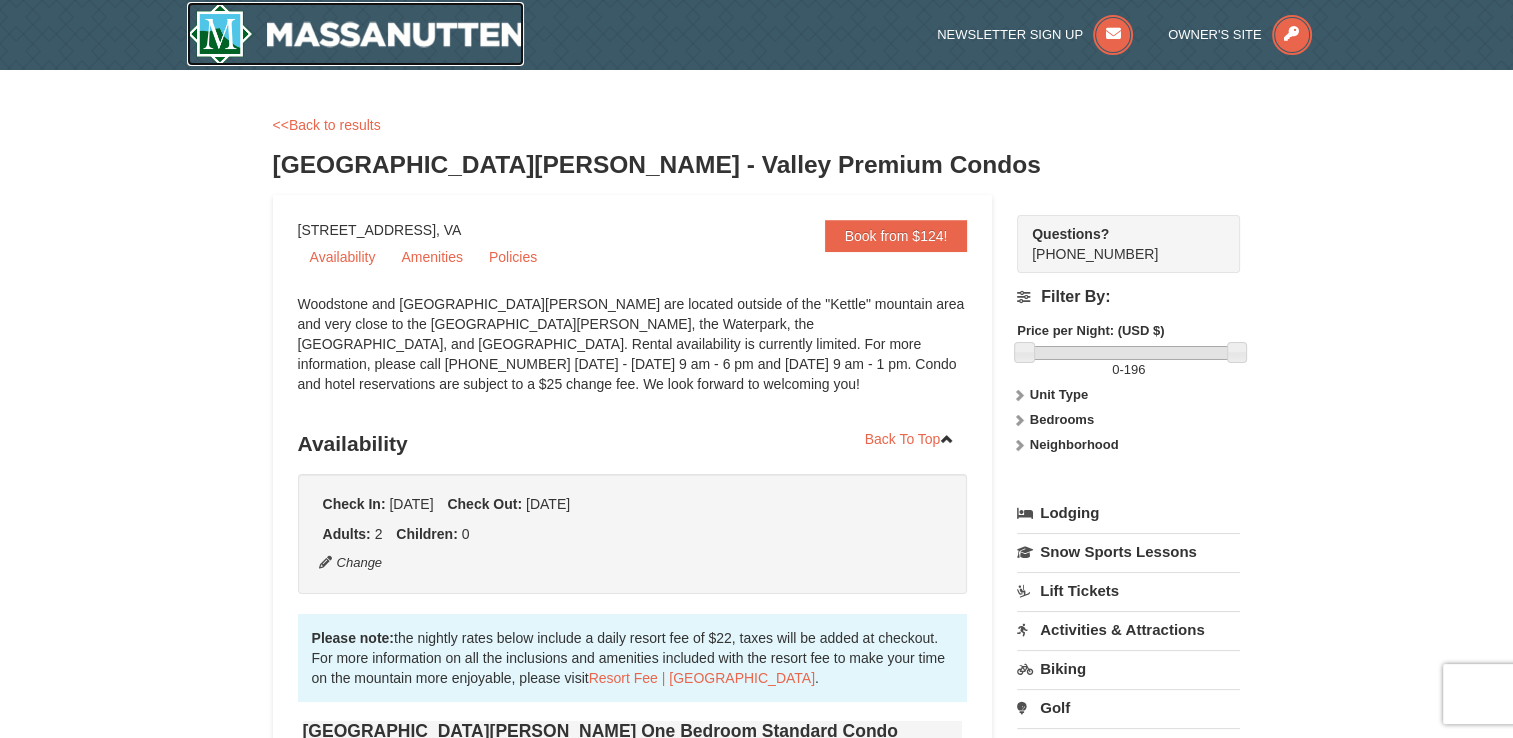 click at bounding box center (356, 34) 